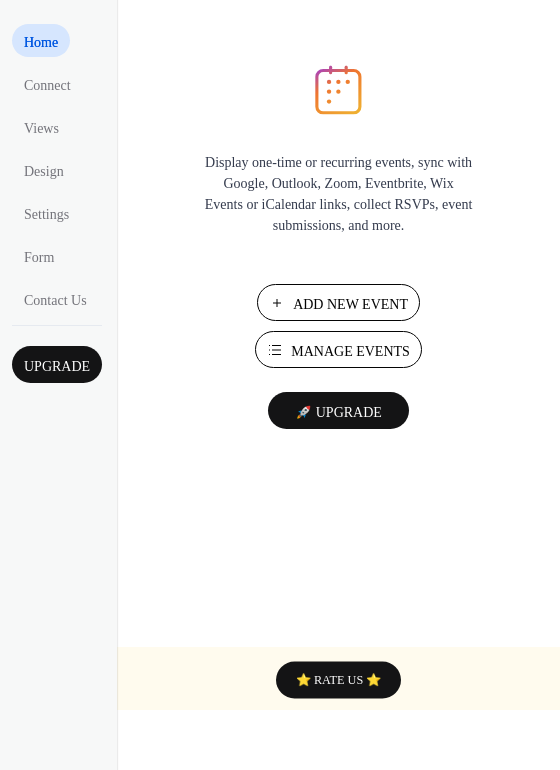scroll, scrollTop: 0, scrollLeft: 0, axis: both 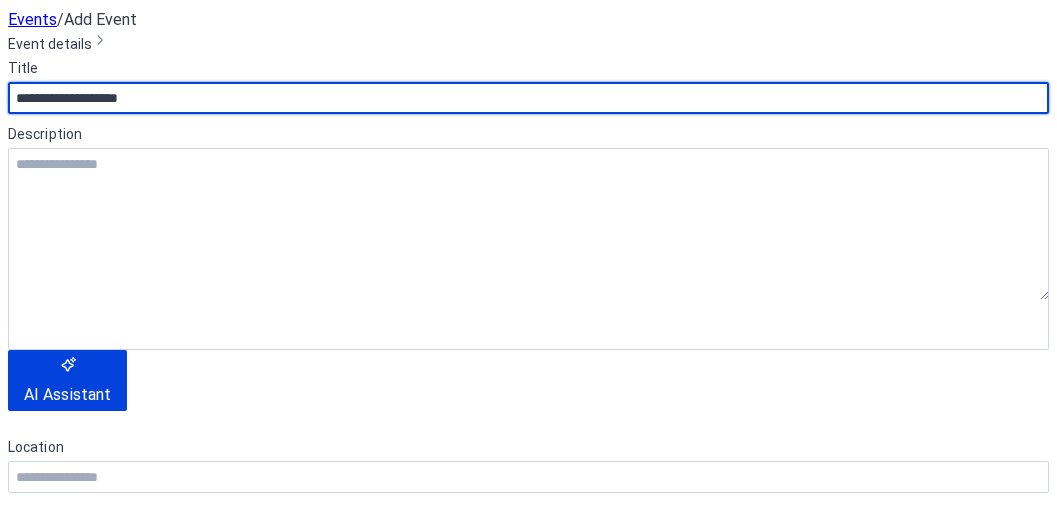 type on "**********" 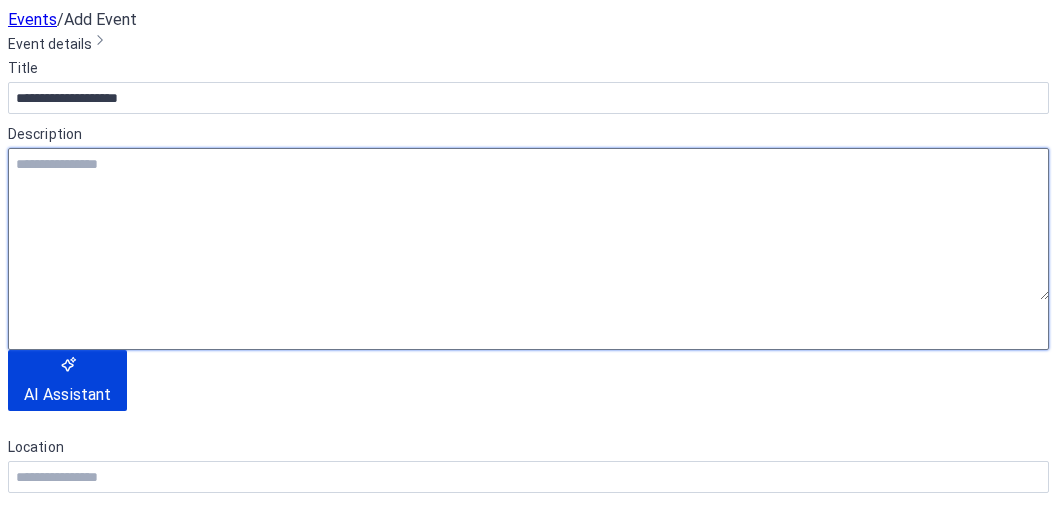 click at bounding box center [528, 224] 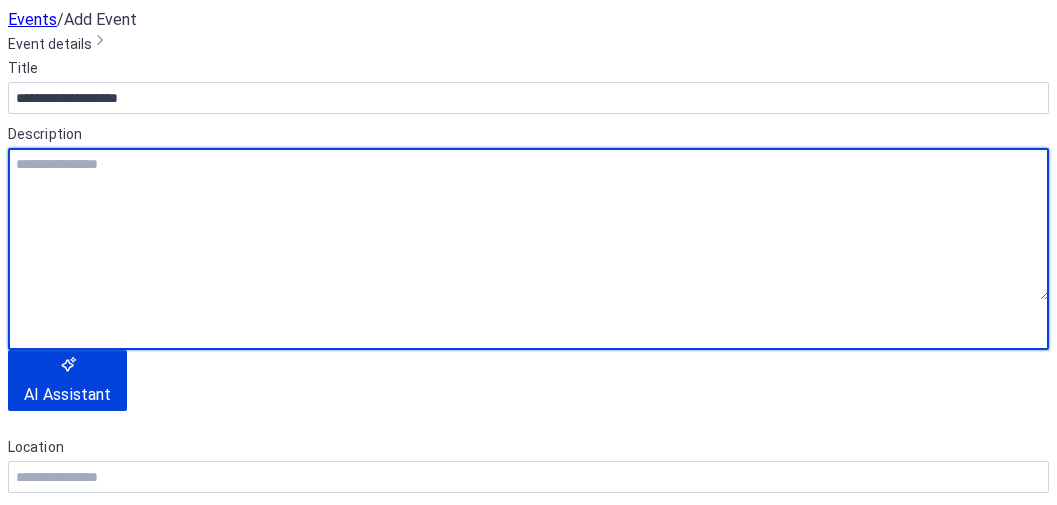 paste on "**********" 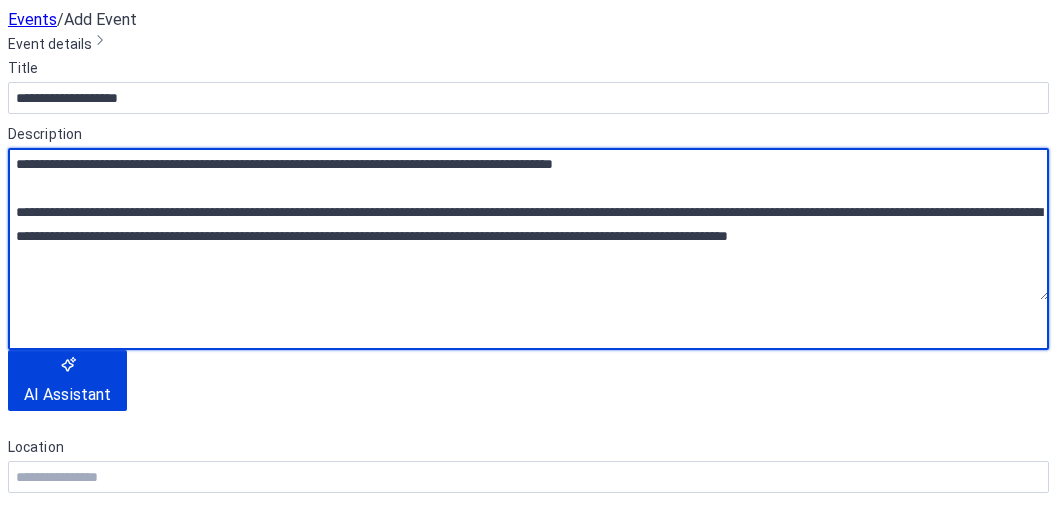 scroll, scrollTop: 18, scrollLeft: 0, axis: vertical 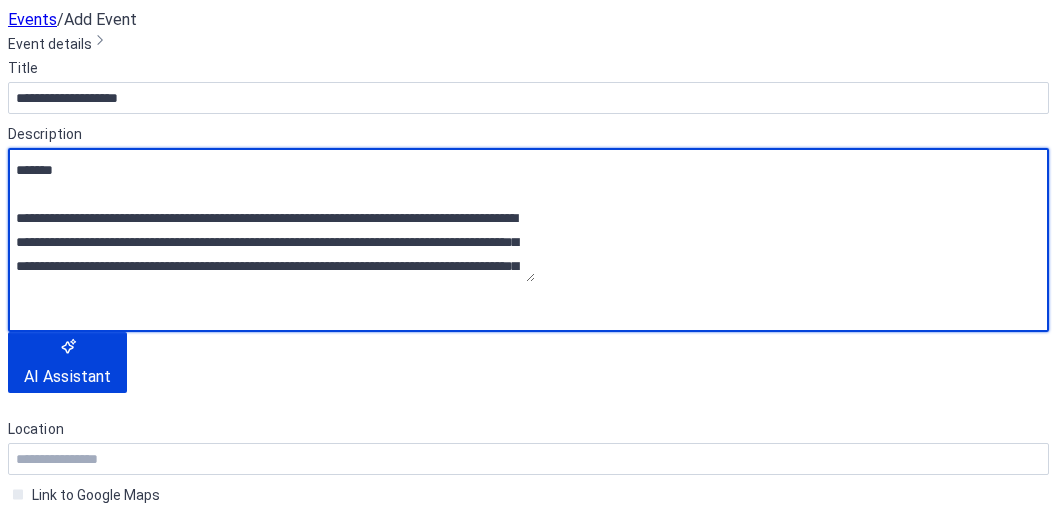 click on "**********" at bounding box center (271, 215) 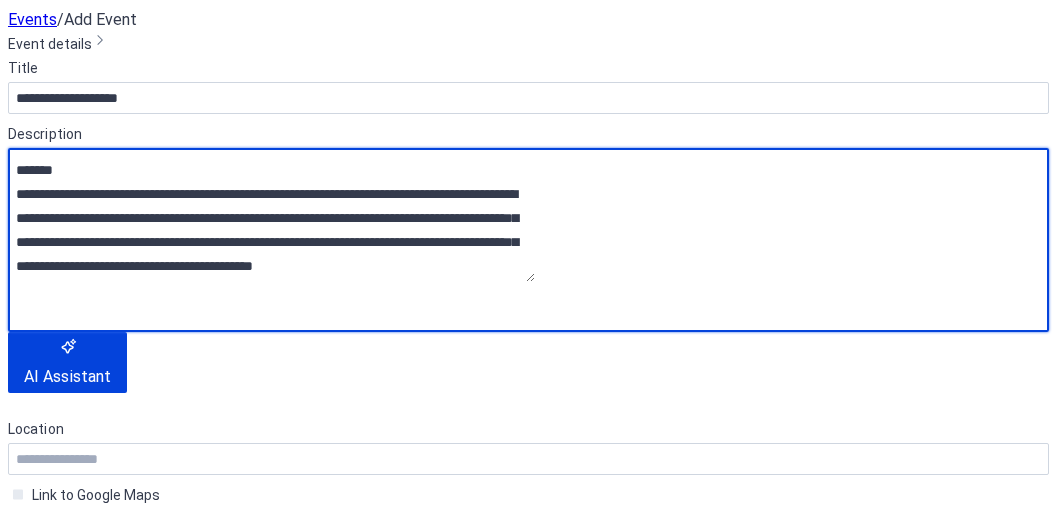 scroll, scrollTop: 0, scrollLeft: 0, axis: both 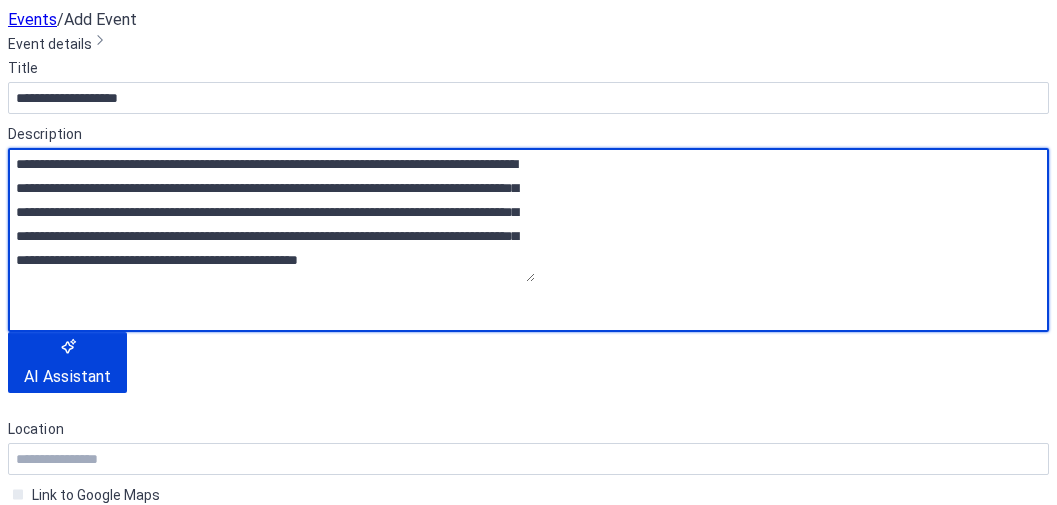 type on "**********" 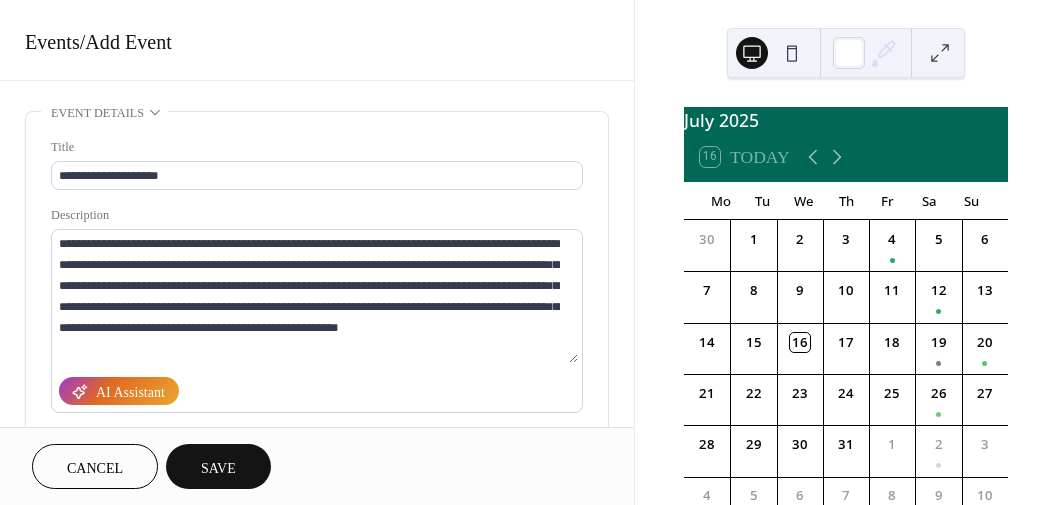 click on "Save" at bounding box center (218, 468) 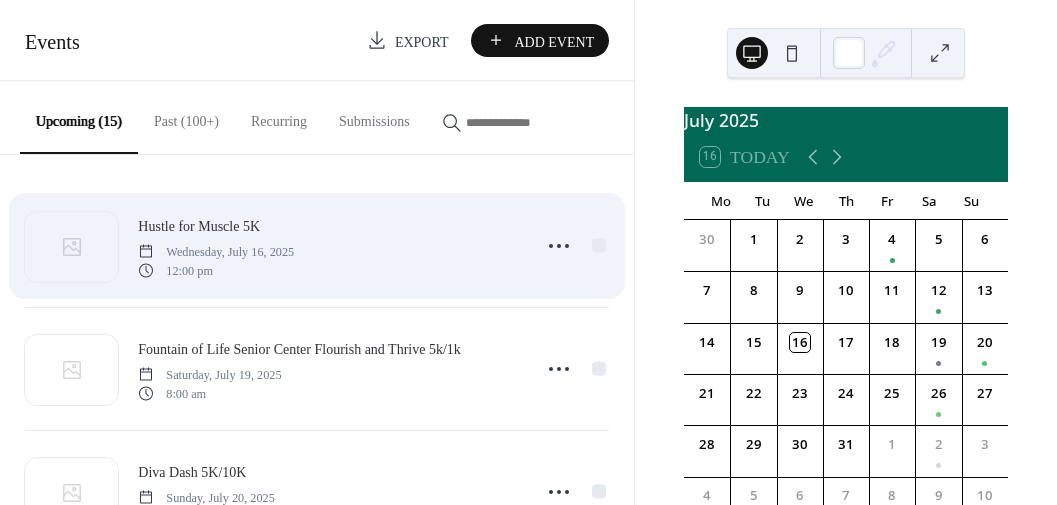 click on "Hustle for Muscle 5K" at bounding box center [199, 226] 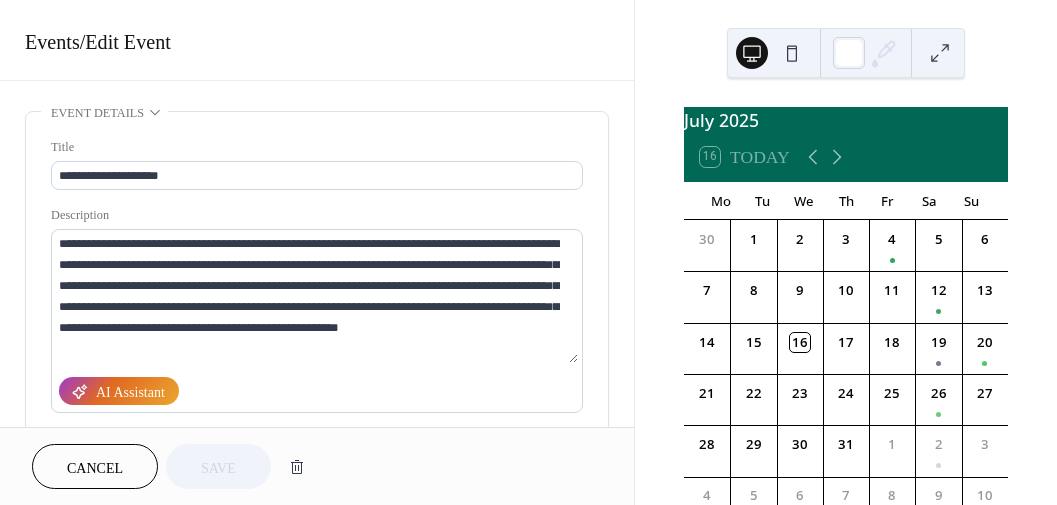 drag, startPoint x: 627, startPoint y: 115, endPoint x: 629, endPoint y: 147, distance: 32.06244 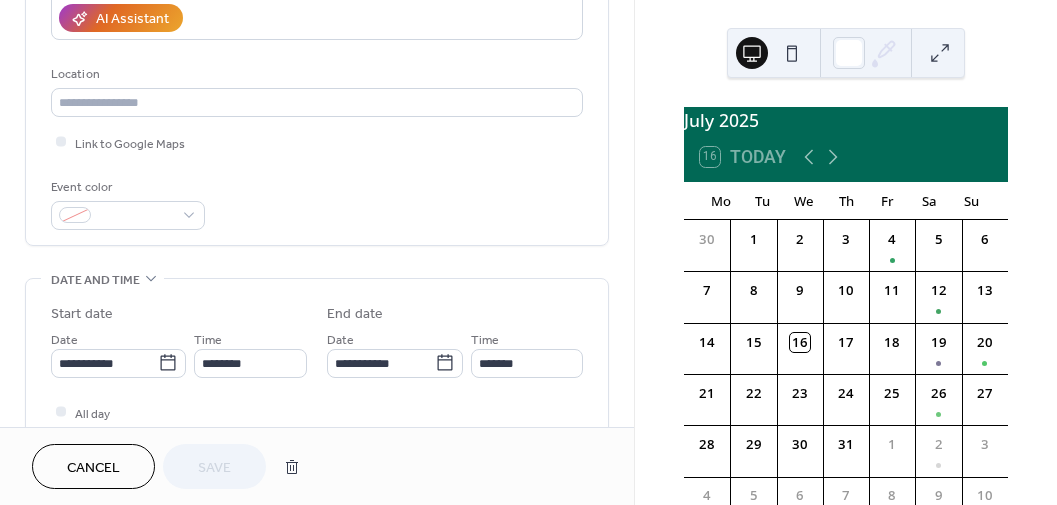 scroll, scrollTop: 377, scrollLeft: 0, axis: vertical 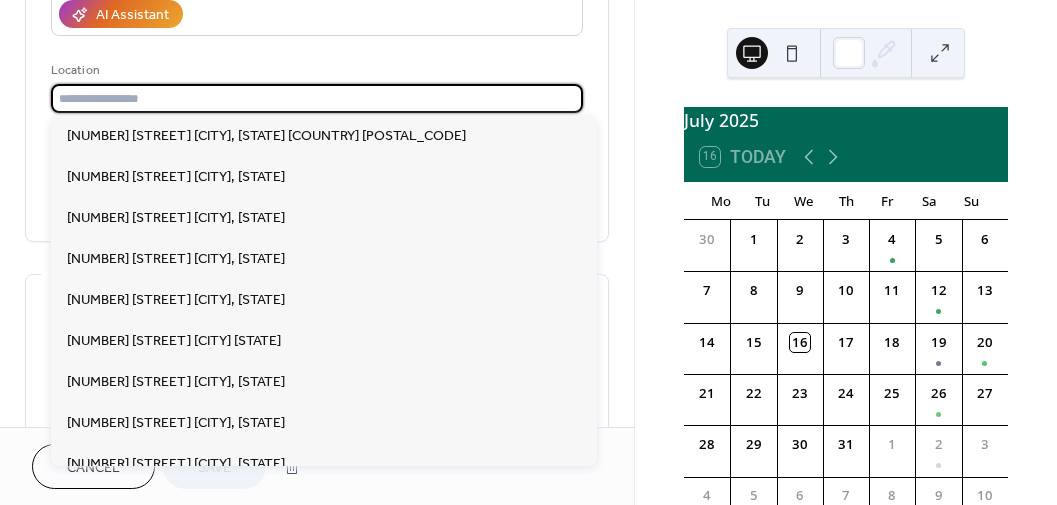 click at bounding box center [317, 98] 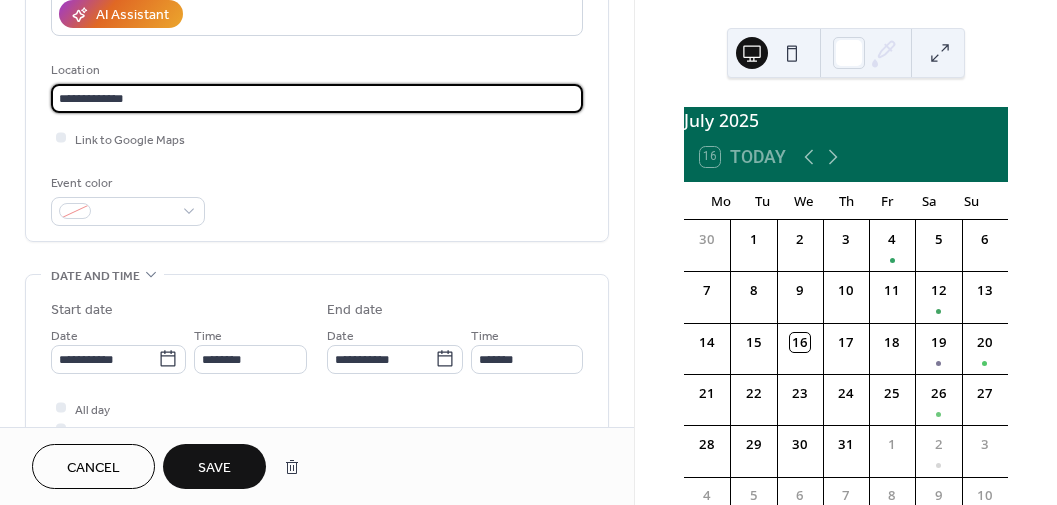 paste on "**********" 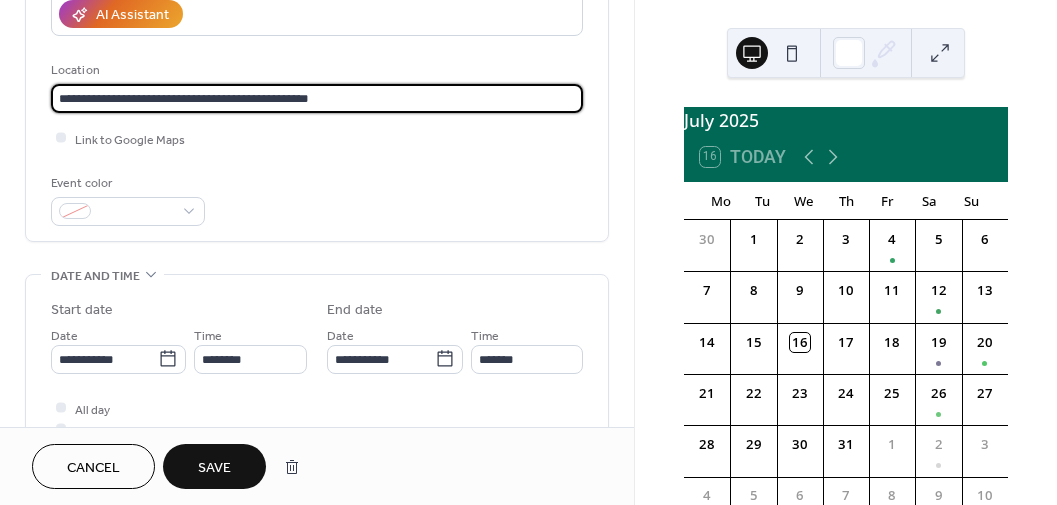type on "**********" 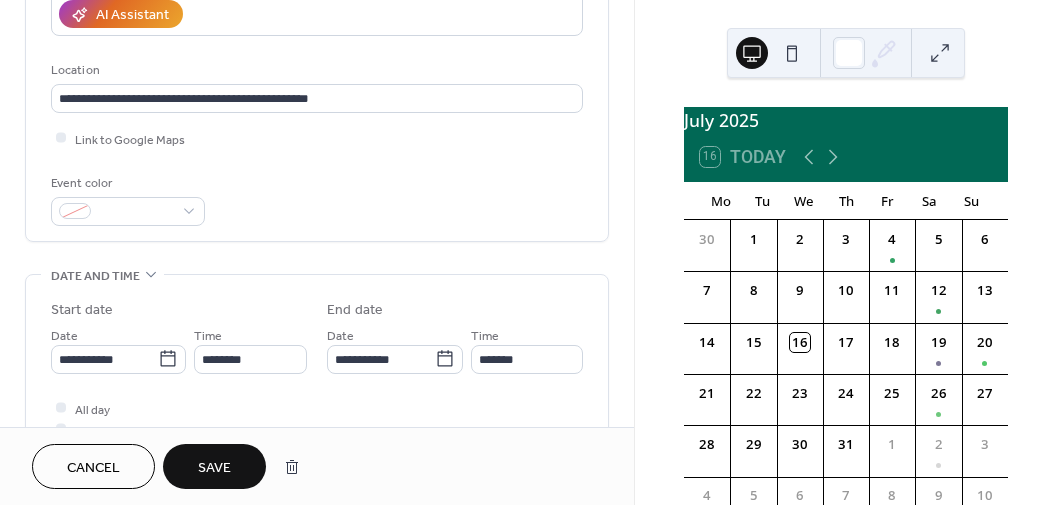 click on "Event color" at bounding box center (317, 199) 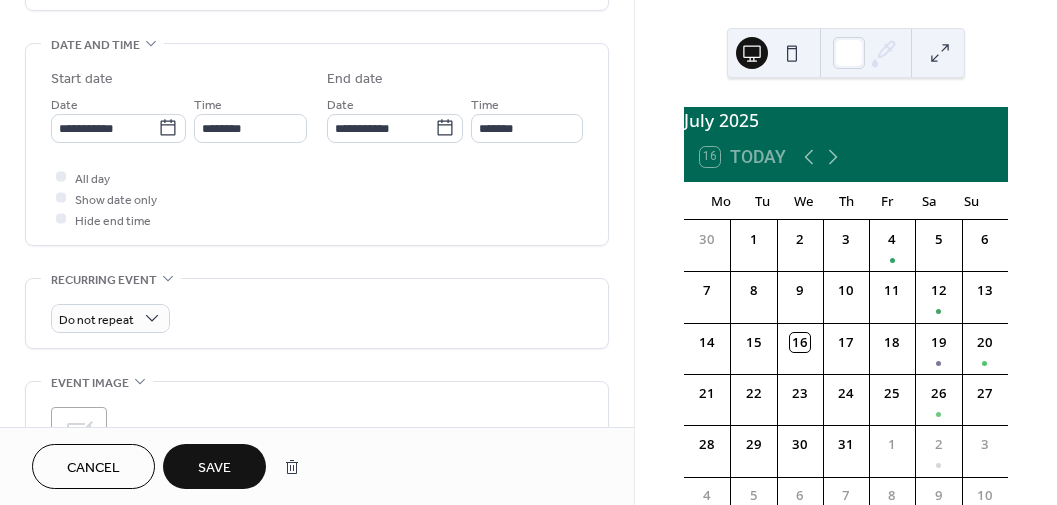 scroll, scrollTop: 618, scrollLeft: 0, axis: vertical 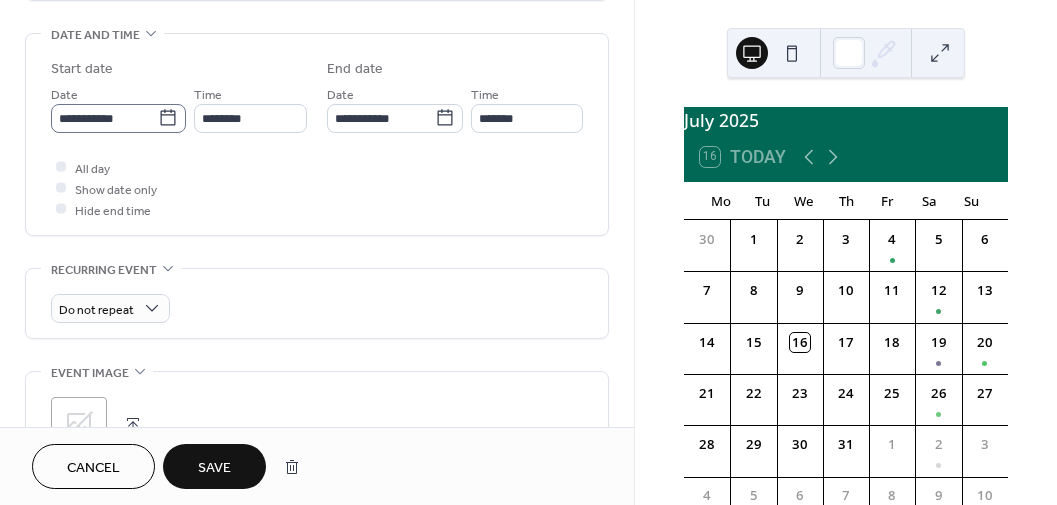 click 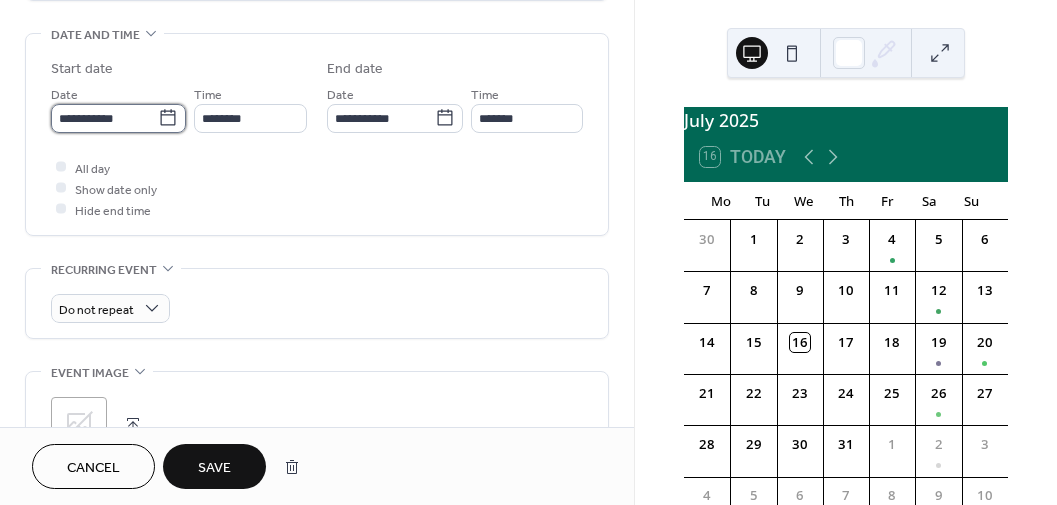 click on "**********" at bounding box center (104, 118) 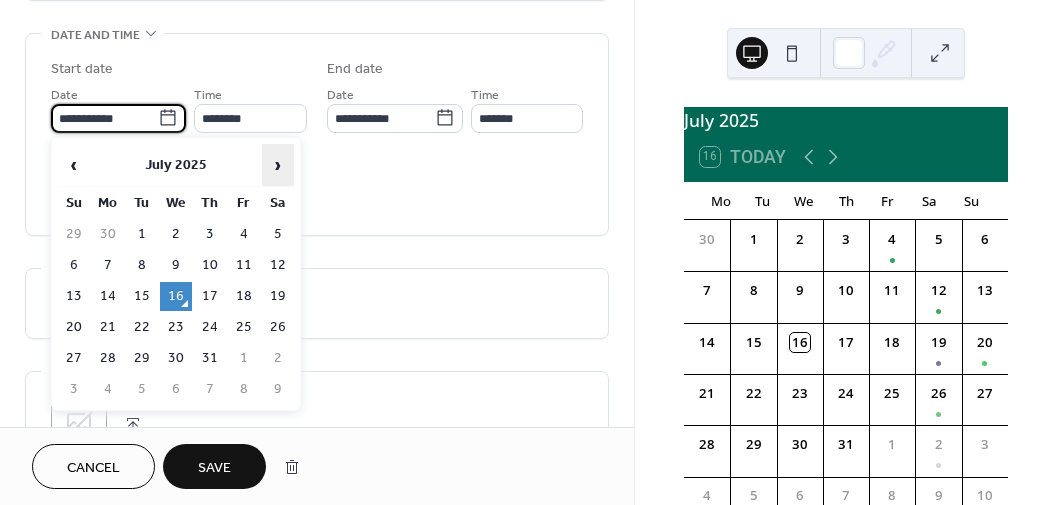 click on "›" at bounding box center [278, 165] 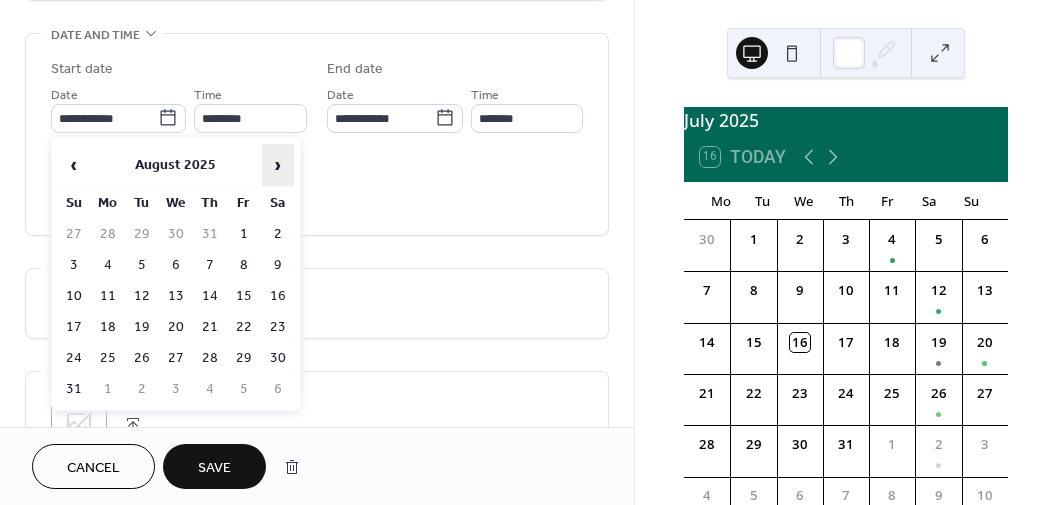 click on "›" at bounding box center (278, 165) 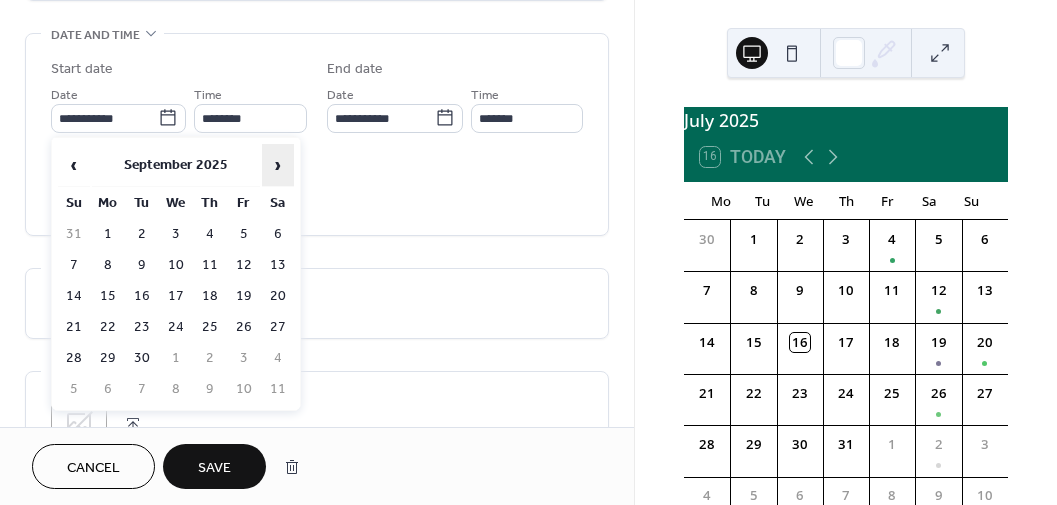 click on "›" at bounding box center [278, 165] 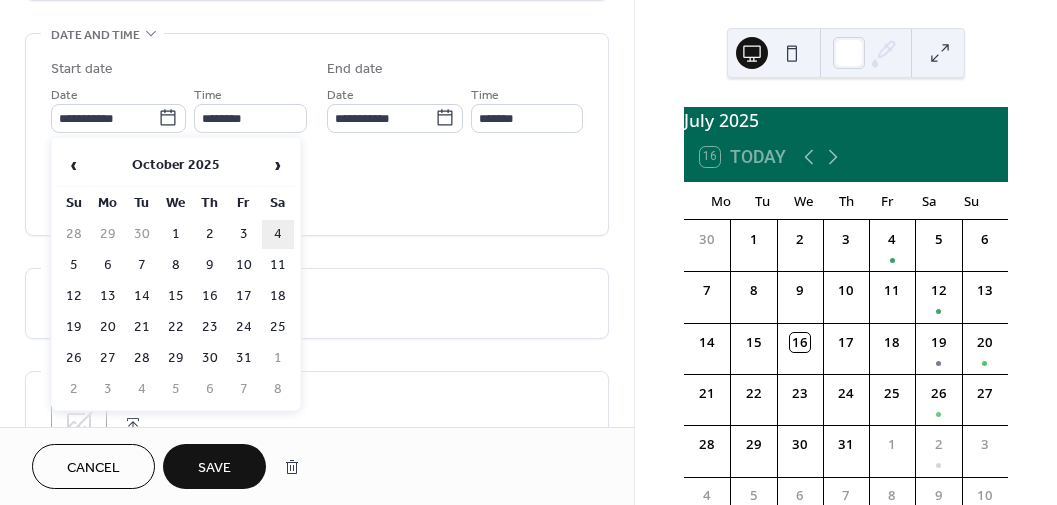 click on "4" at bounding box center (278, 234) 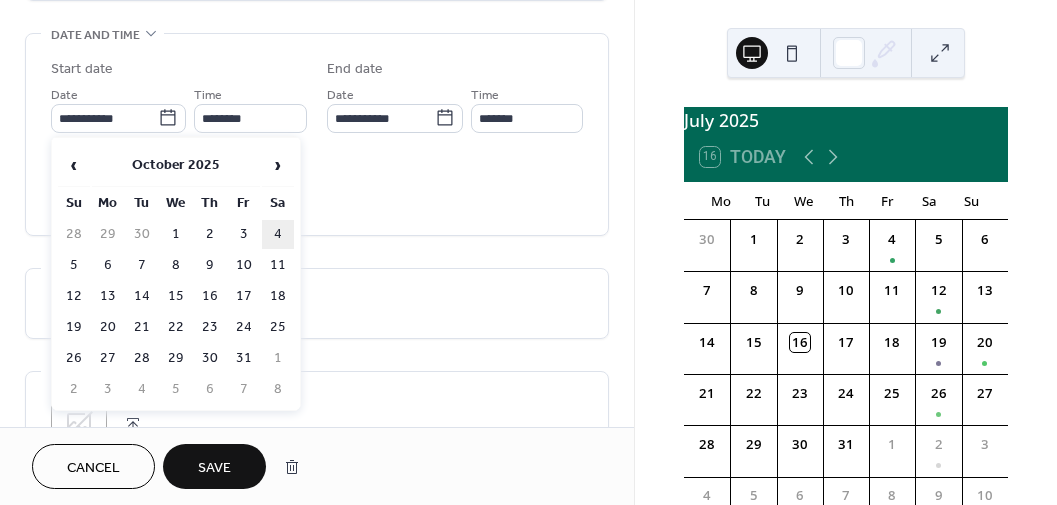 type on "**********" 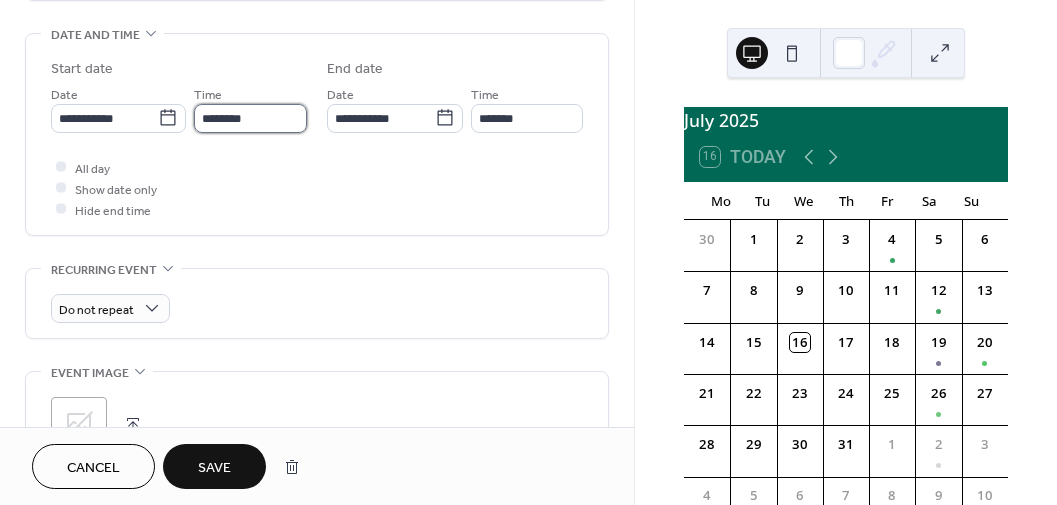 click on "********" at bounding box center [250, 118] 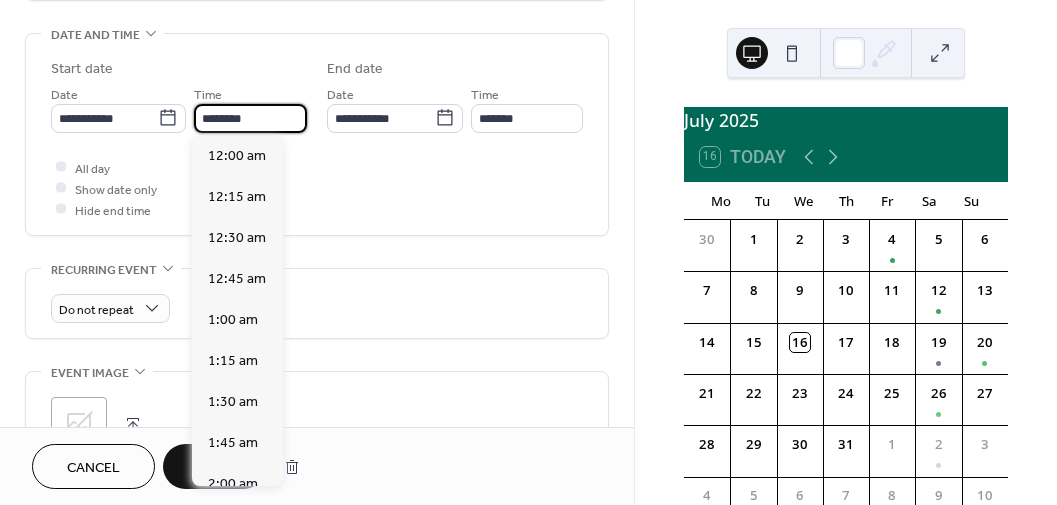 scroll, scrollTop: 1950, scrollLeft: 0, axis: vertical 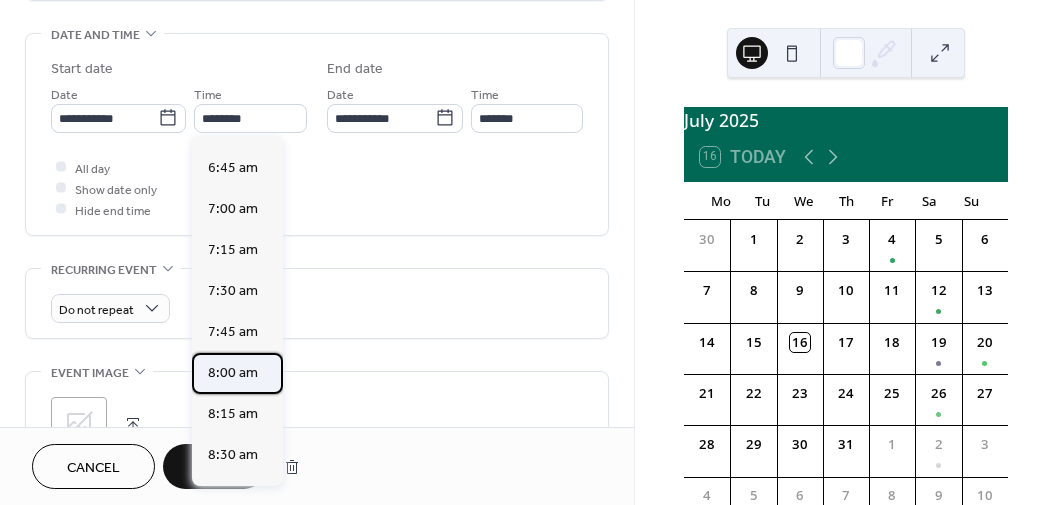 click on "8:00 am" at bounding box center [233, 373] 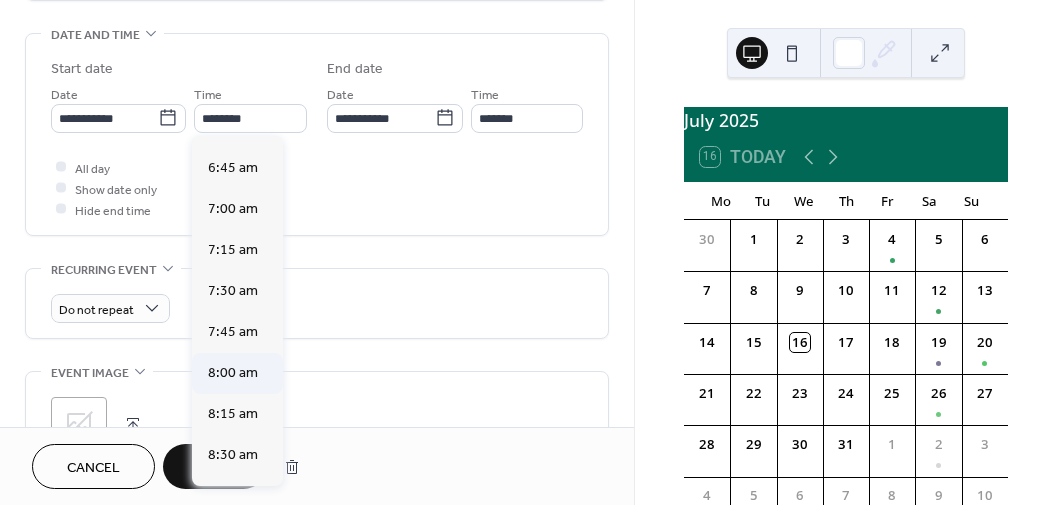 type on "*******" 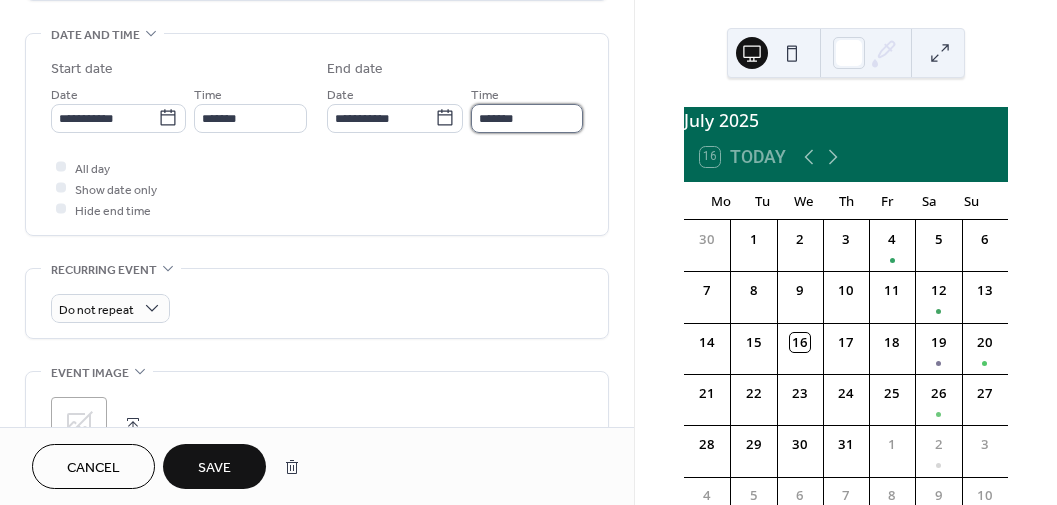 click on "*******" at bounding box center (527, 118) 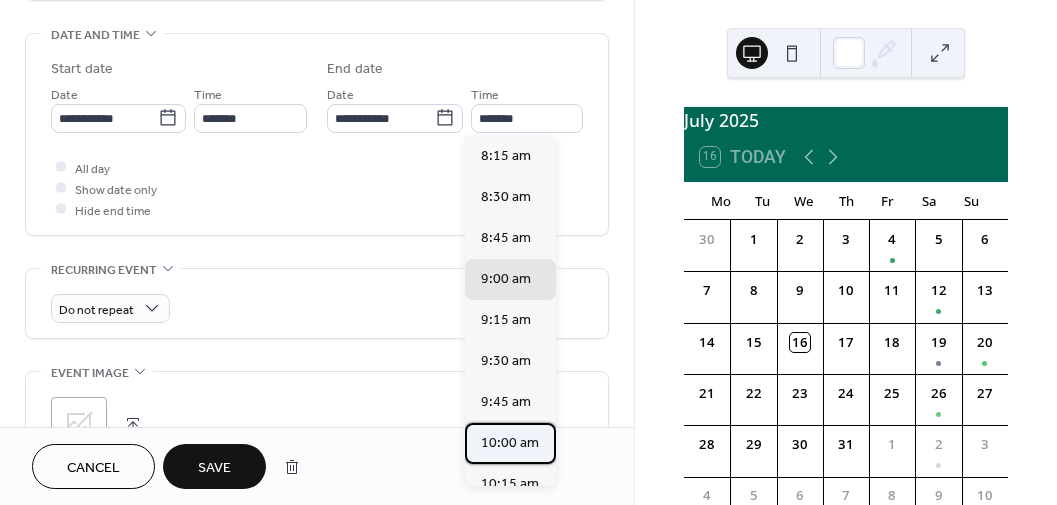 click on "10:00 am" at bounding box center (510, 443) 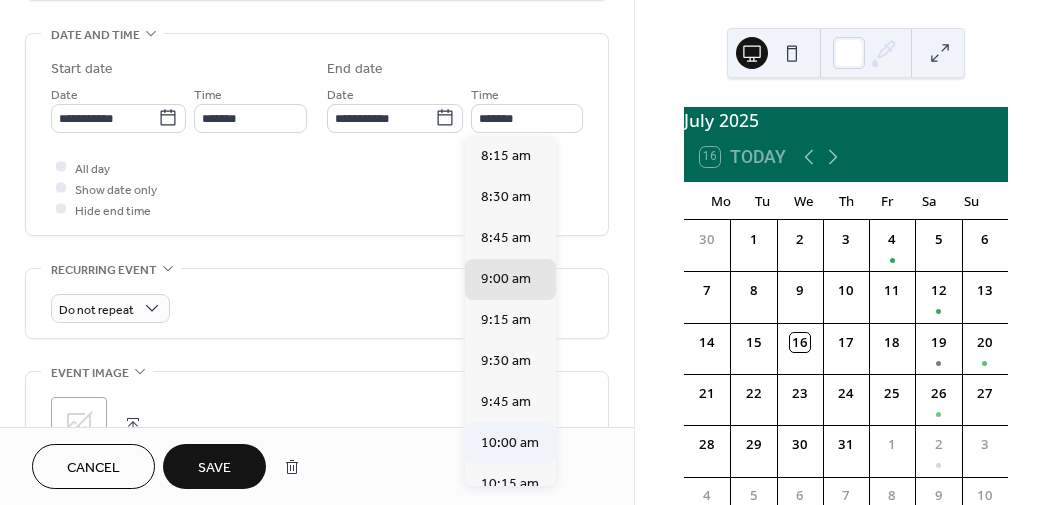 type on "********" 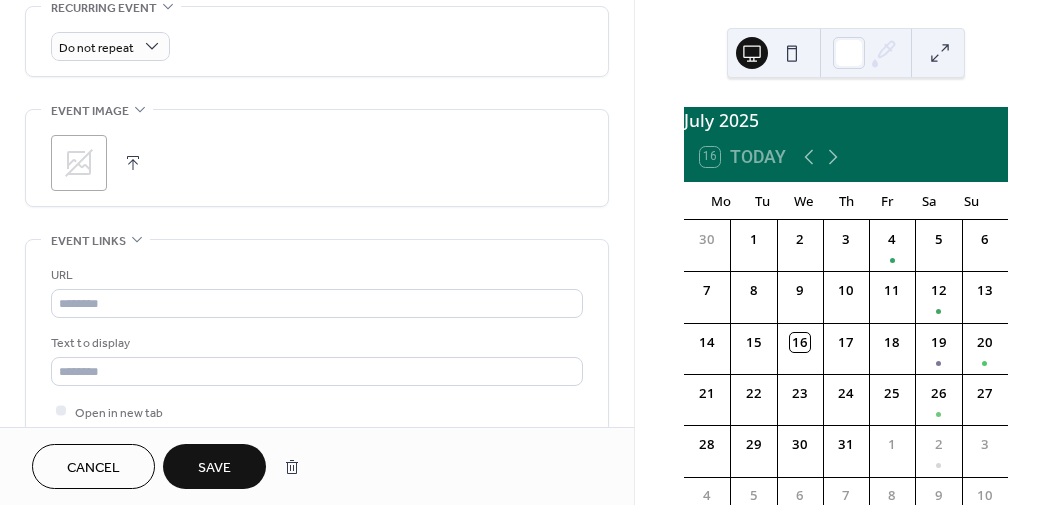 scroll, scrollTop: 928, scrollLeft: 0, axis: vertical 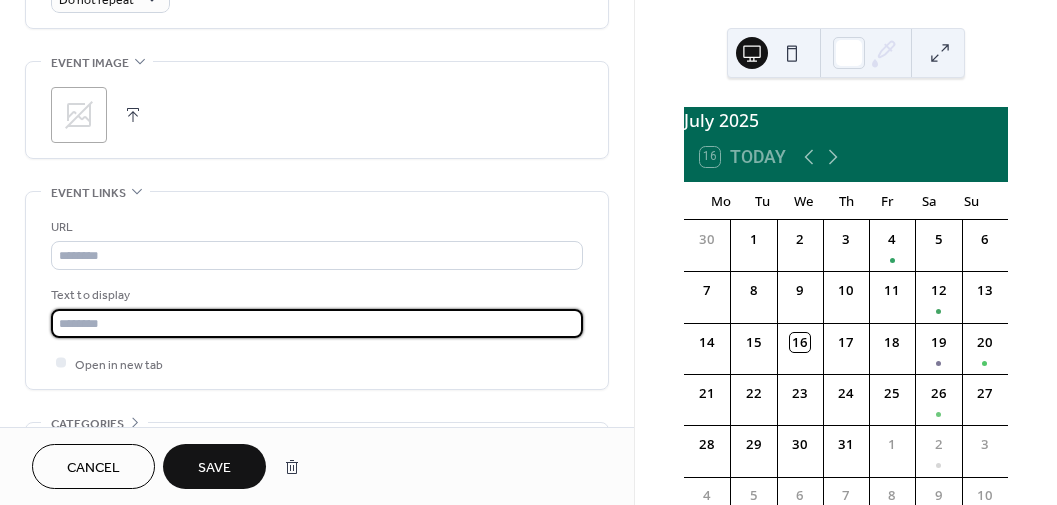 click at bounding box center (317, 323) 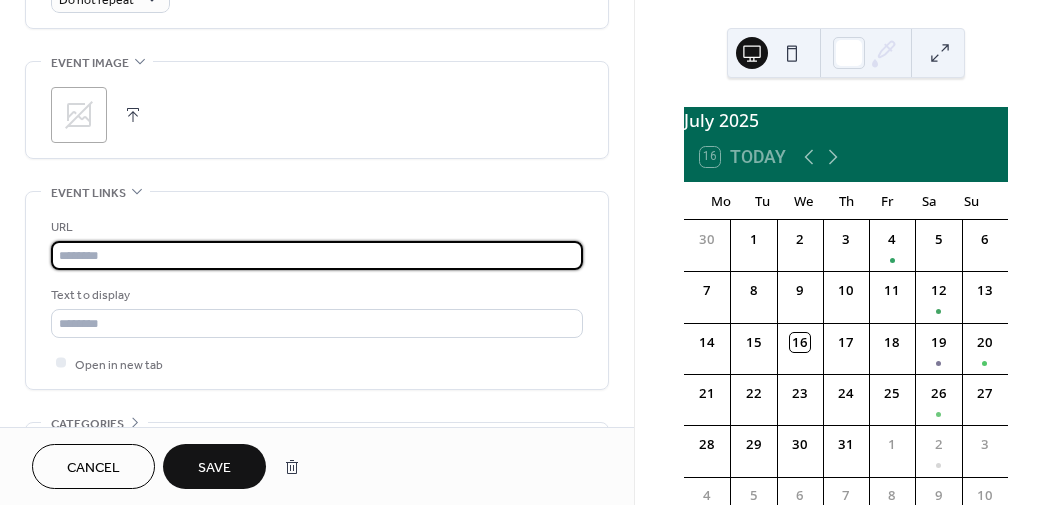 drag, startPoint x: 198, startPoint y: 317, endPoint x: 114, endPoint y: 251, distance: 106.826965 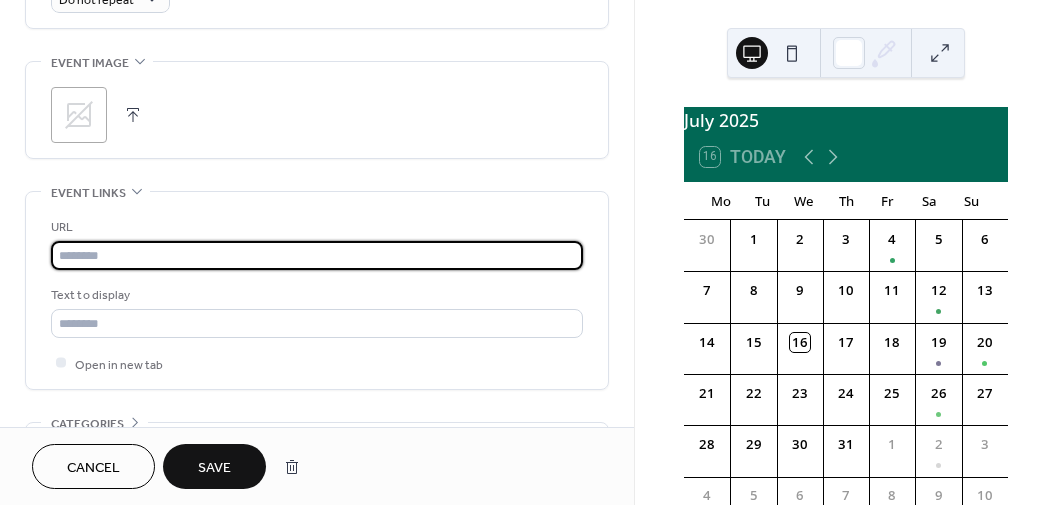 click at bounding box center [317, 255] 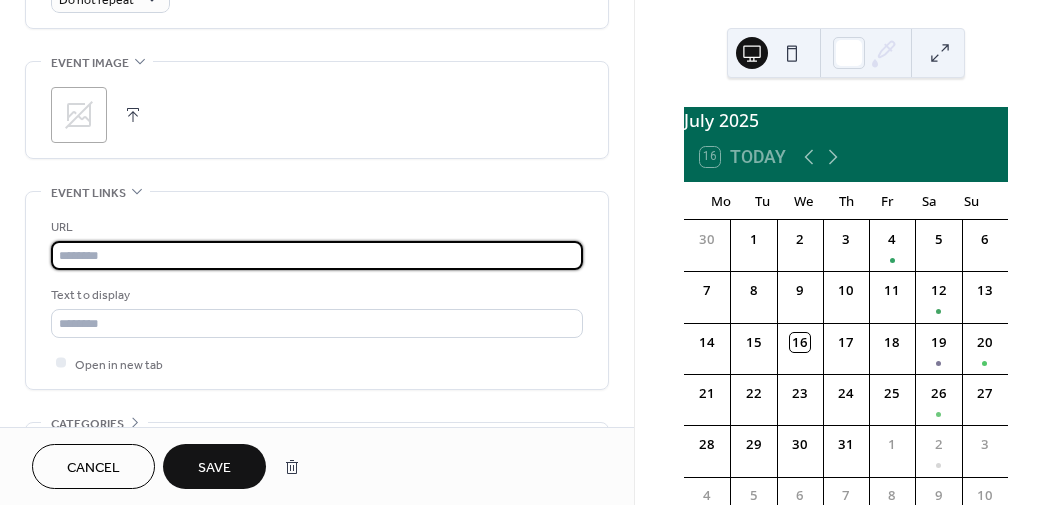 paste on "**********" 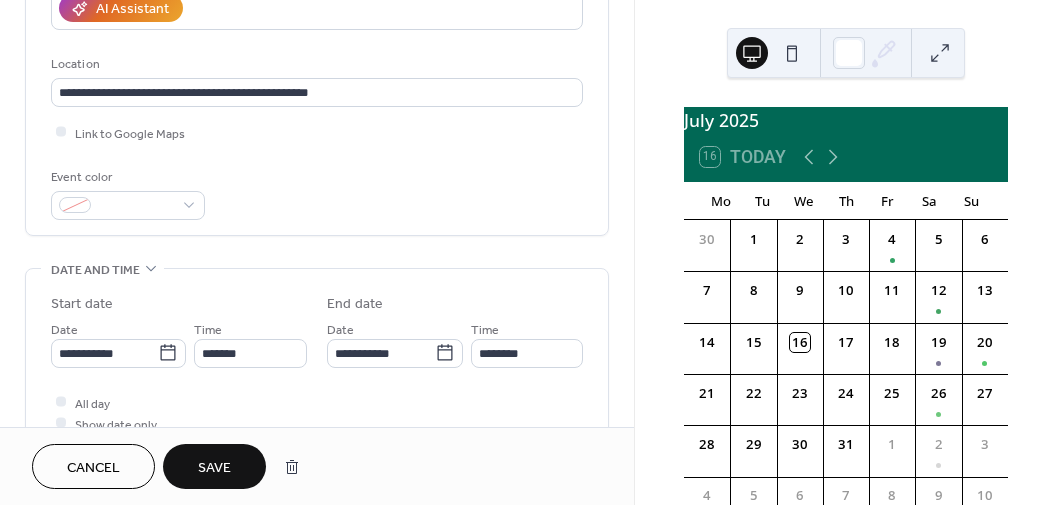 scroll, scrollTop: 380, scrollLeft: 0, axis: vertical 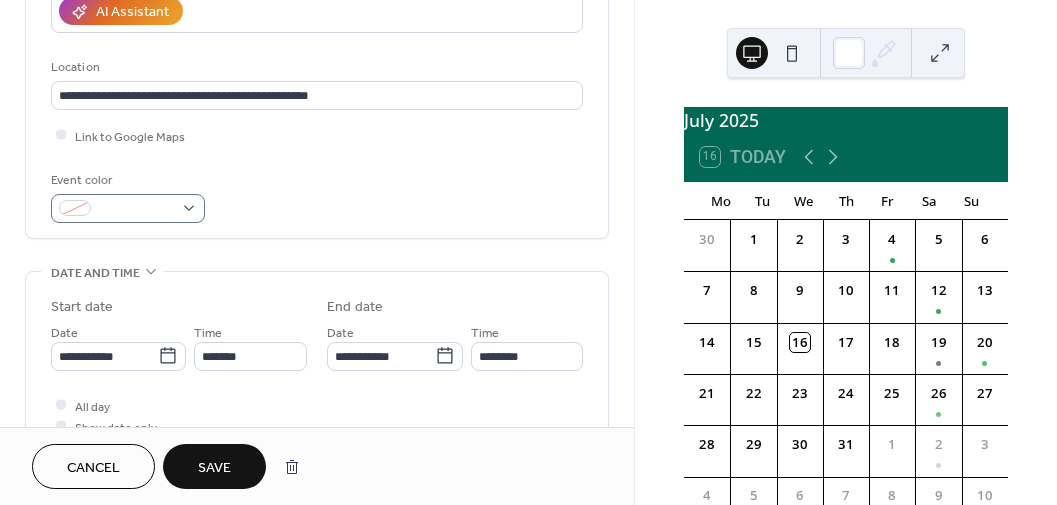 type on "**********" 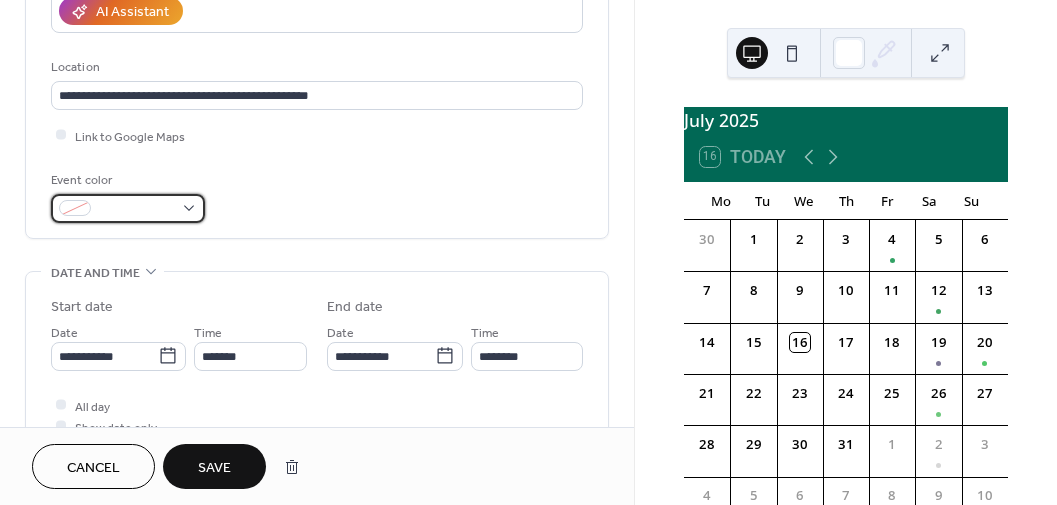 click at bounding box center [128, 208] 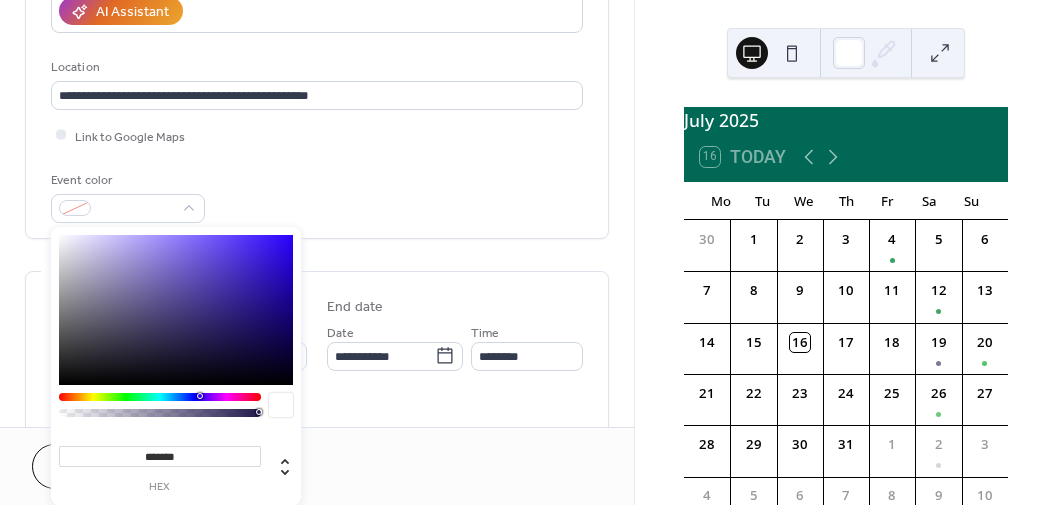type on "**" 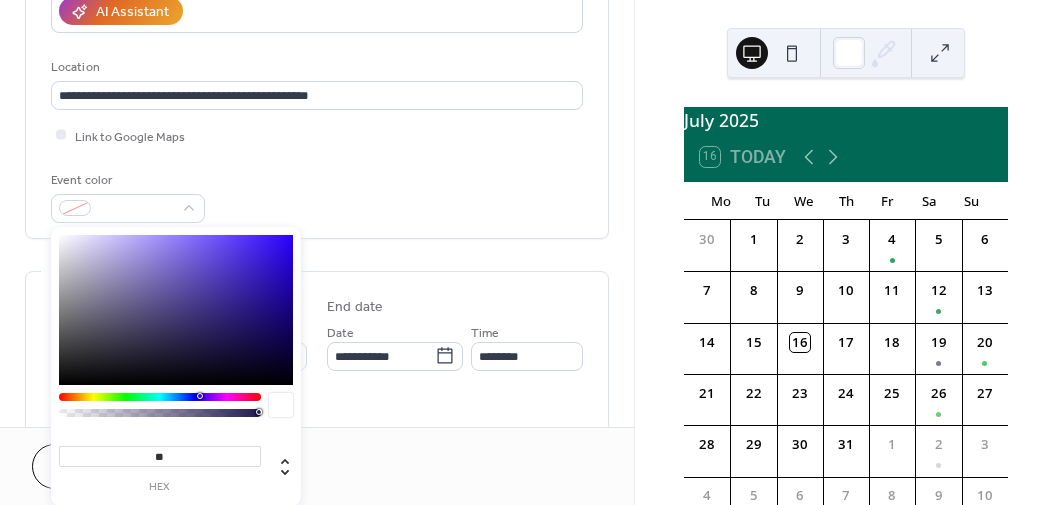 click at bounding box center [160, 413] 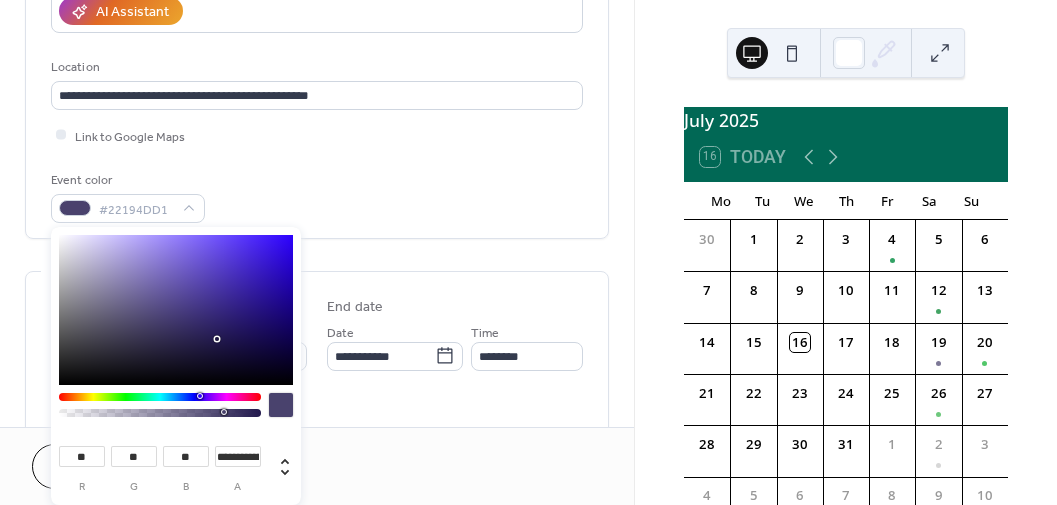 type on "**********" 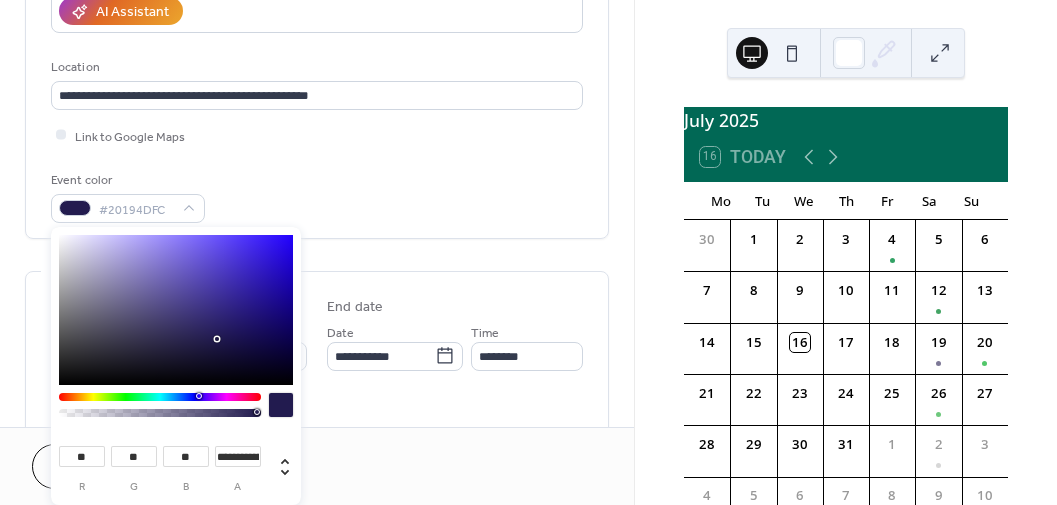 type on "**" 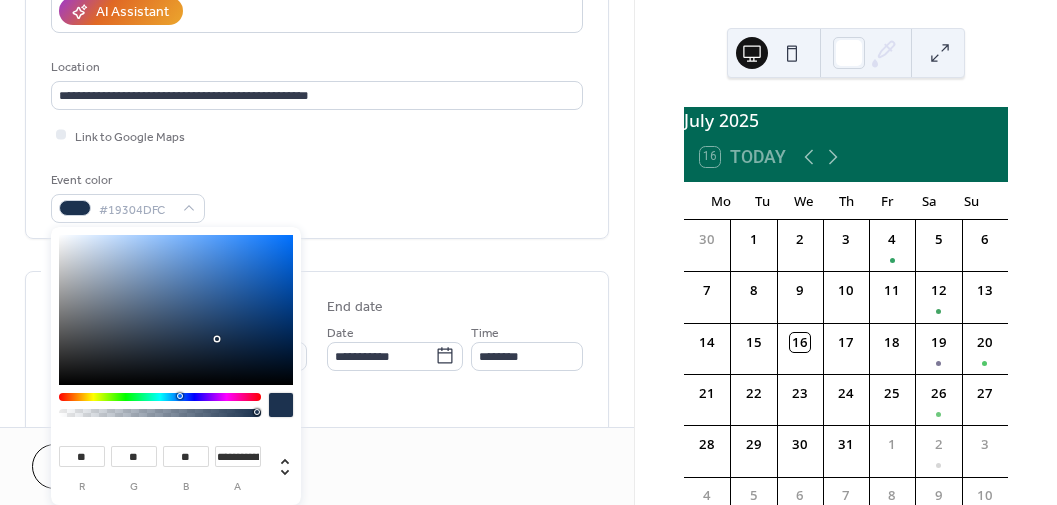 type on "**" 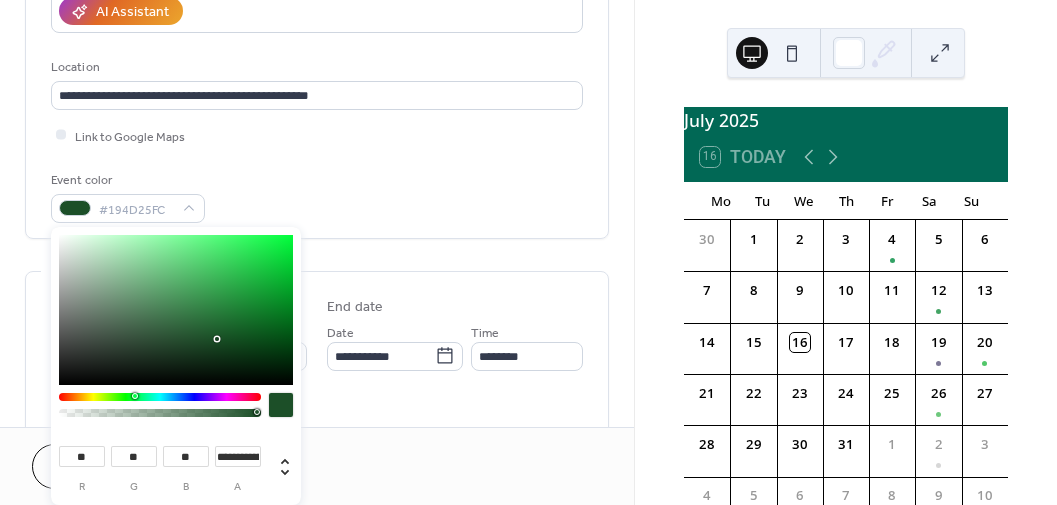 type on "**" 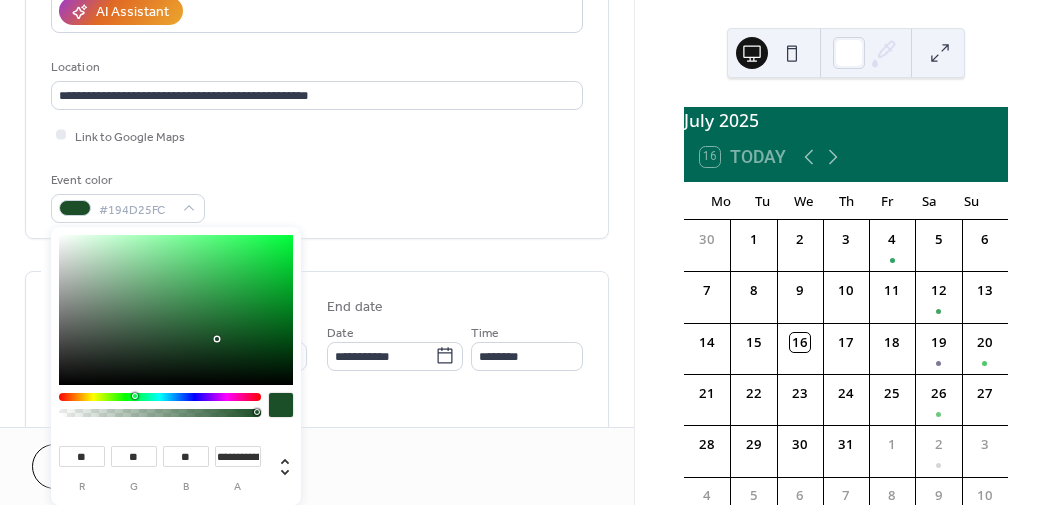 type on "**" 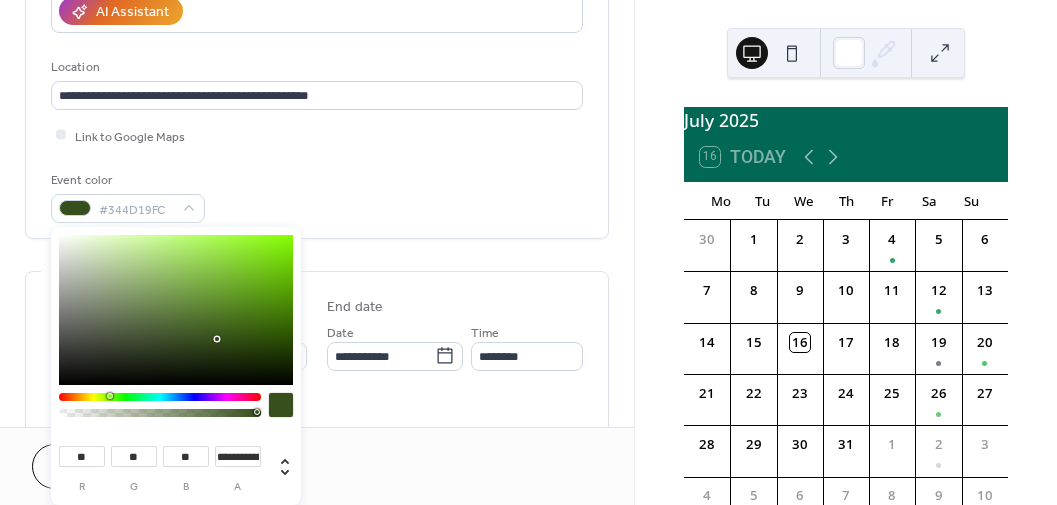 type on "**" 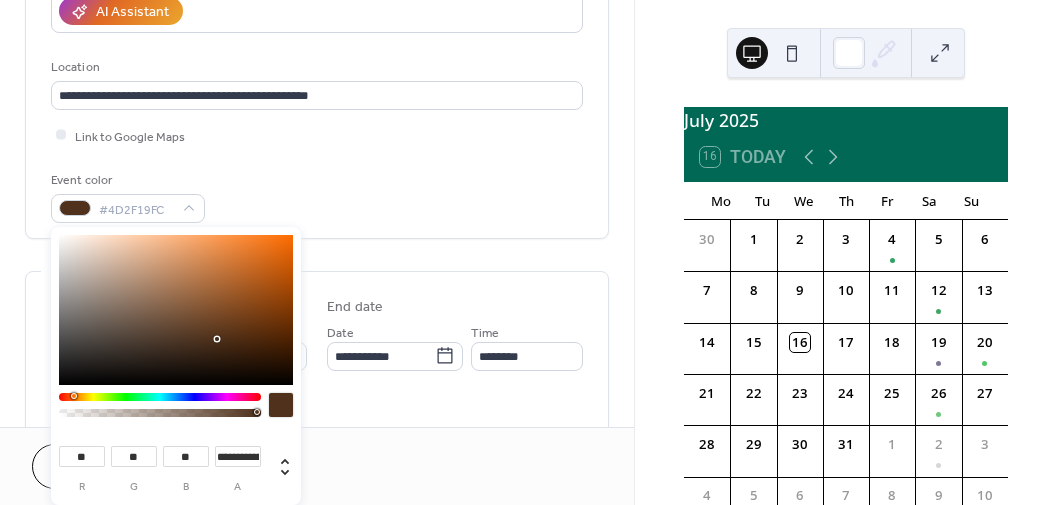 type on "**" 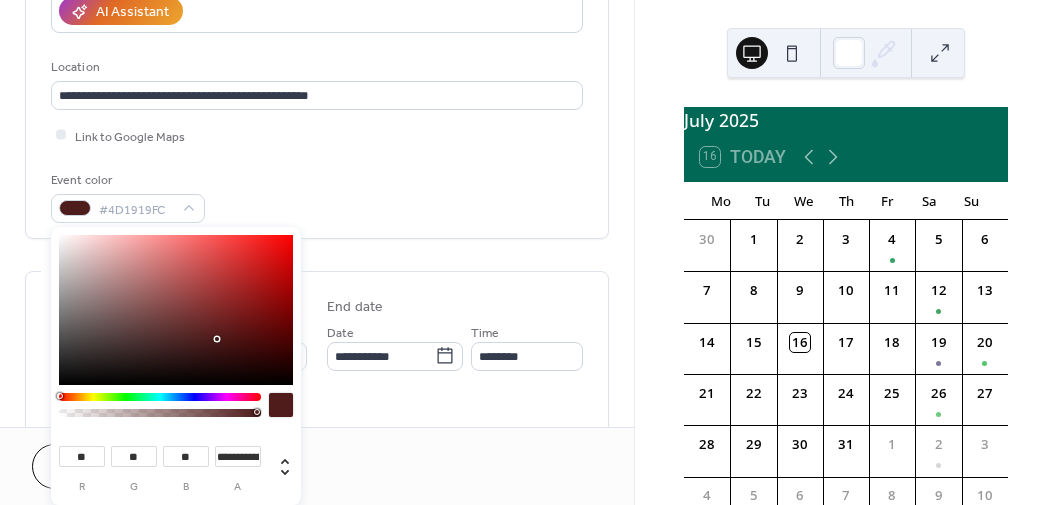 drag, startPoint x: 198, startPoint y: 393, endPoint x: 14, endPoint y: 391, distance: 184.01086 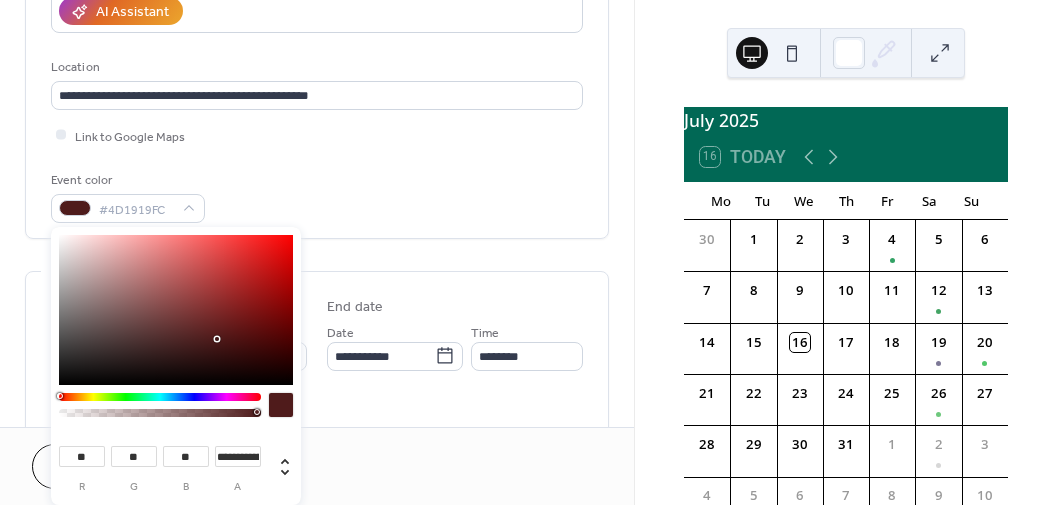 click on "**********" at bounding box center (528, 252) 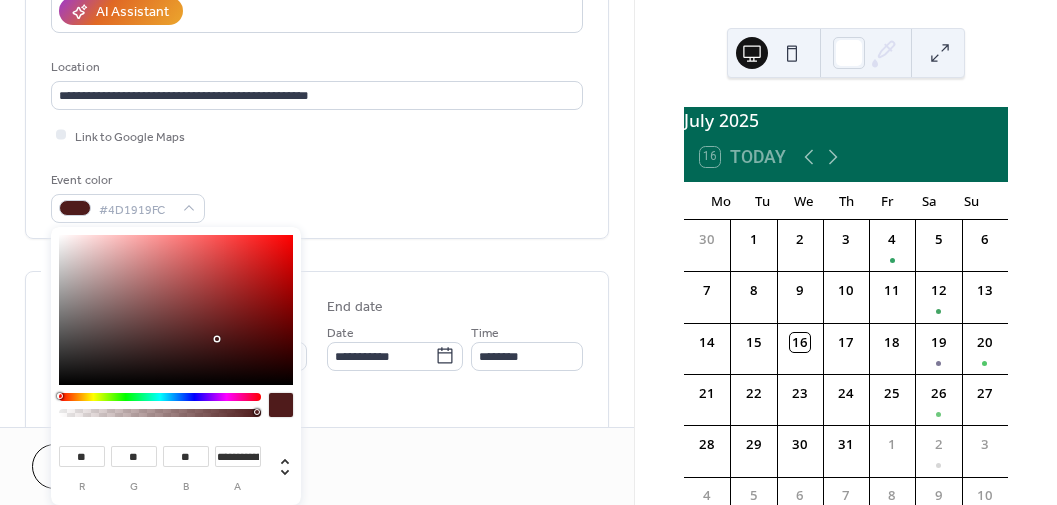 type on "***" 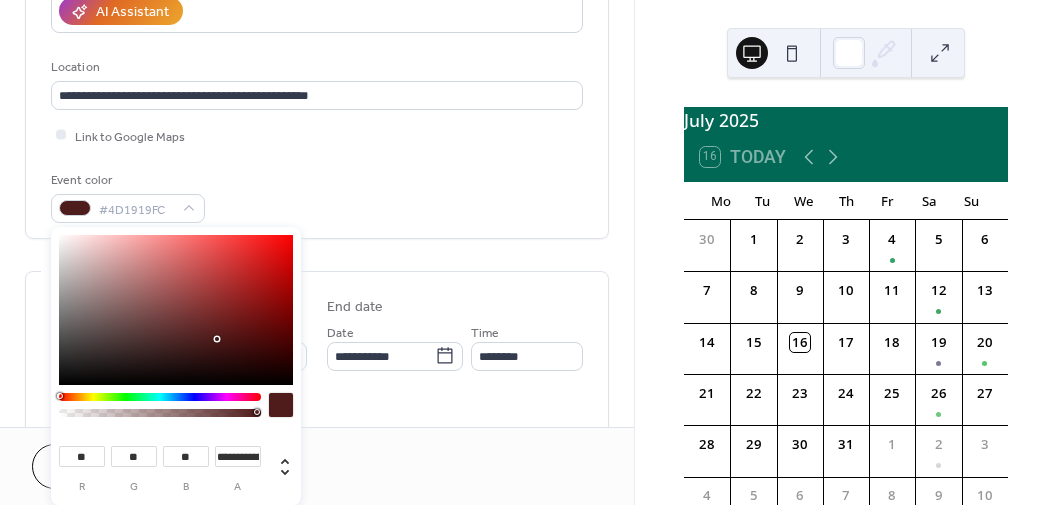 type on "***" 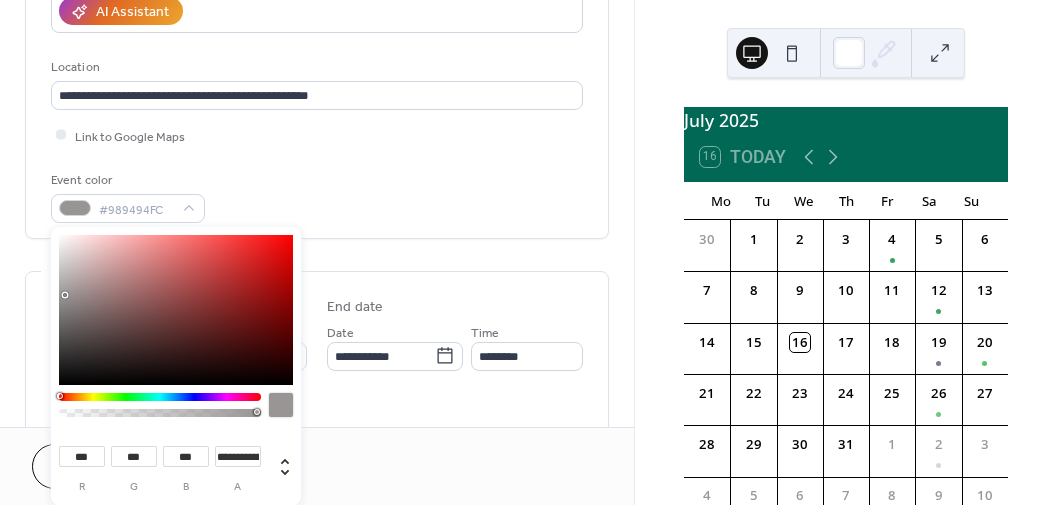 click at bounding box center (176, 310) 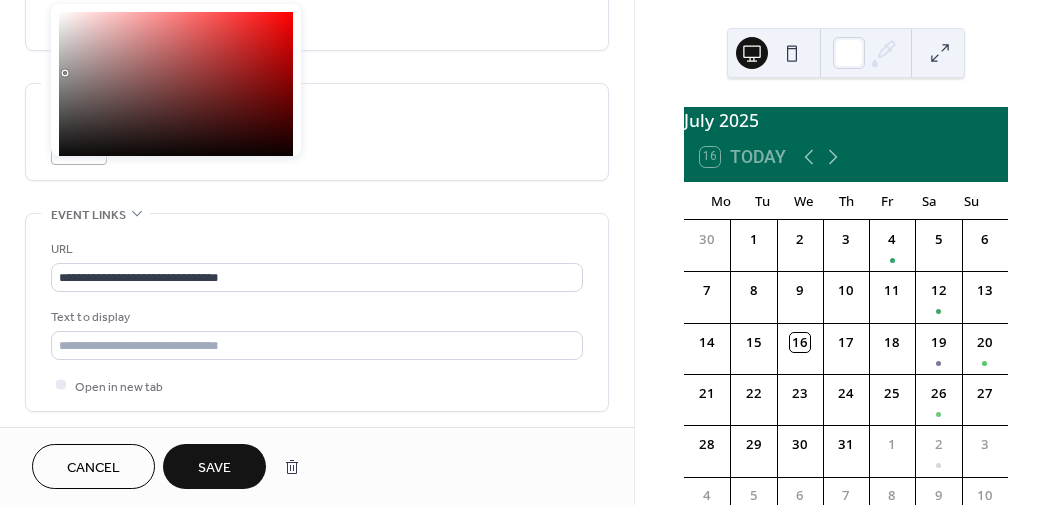scroll, scrollTop: 1058, scrollLeft: 0, axis: vertical 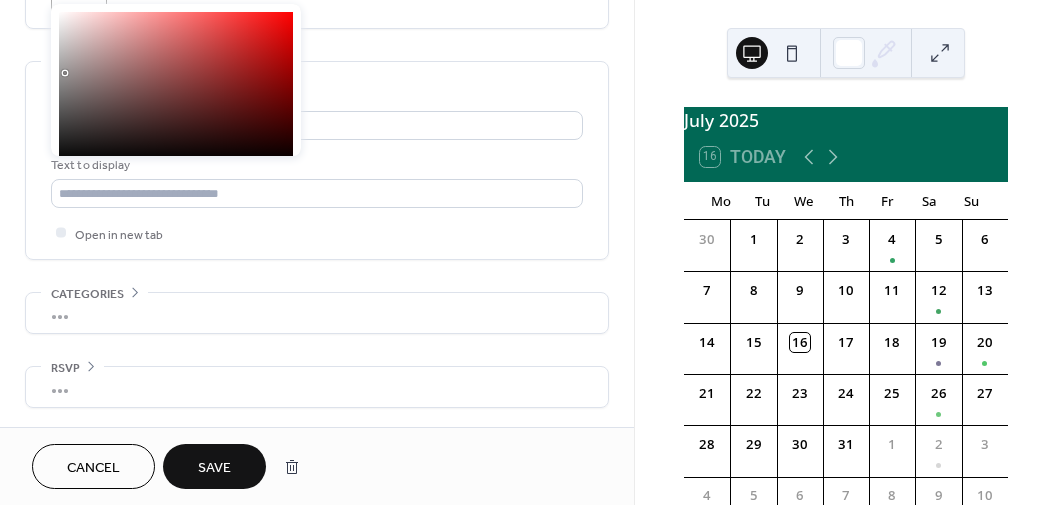 click on "Save" at bounding box center [214, 466] 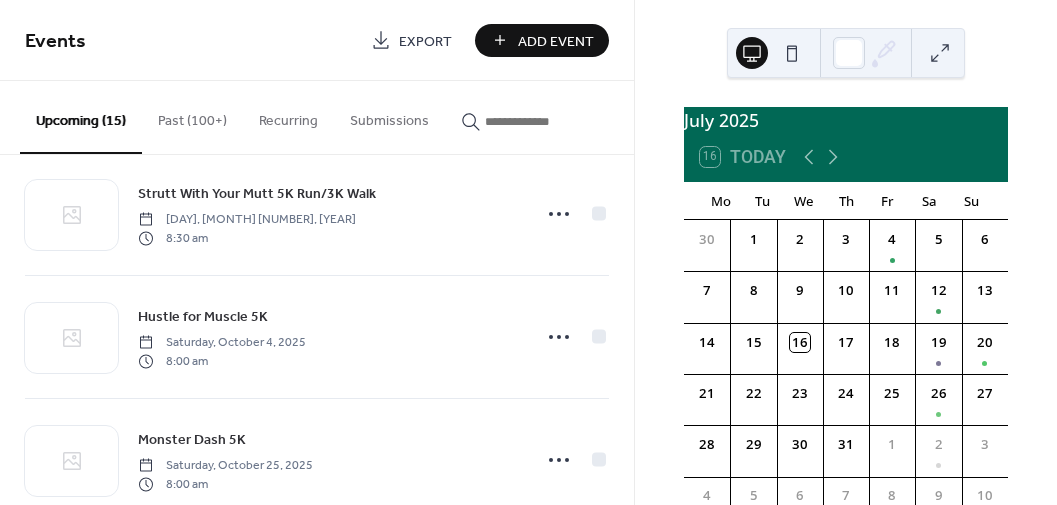 scroll, scrollTop: 1518, scrollLeft: 0, axis: vertical 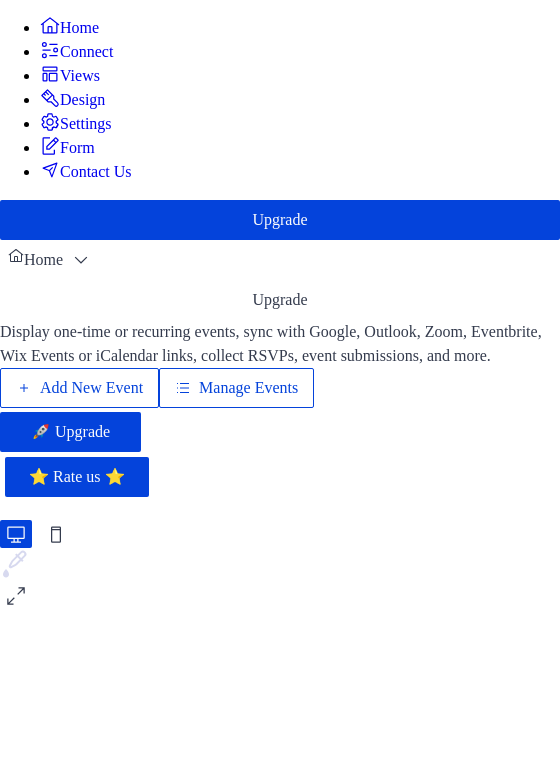 click on "Manage Events" at bounding box center (248, 388) 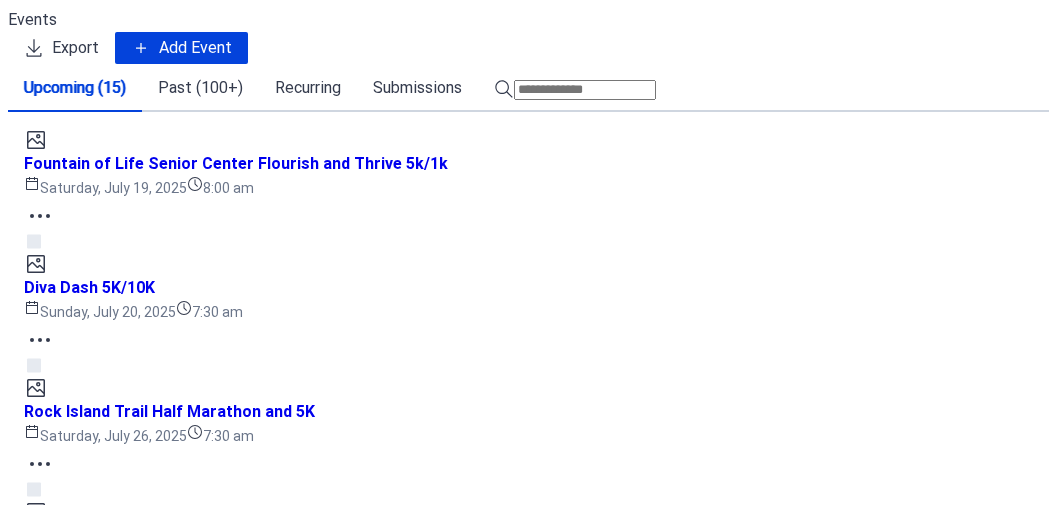 scroll, scrollTop: 0, scrollLeft: 0, axis: both 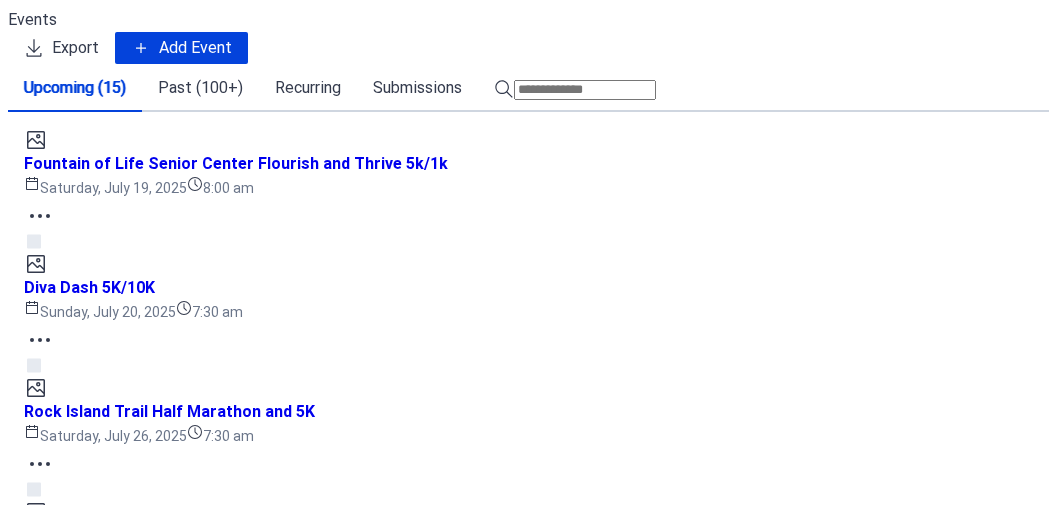 click 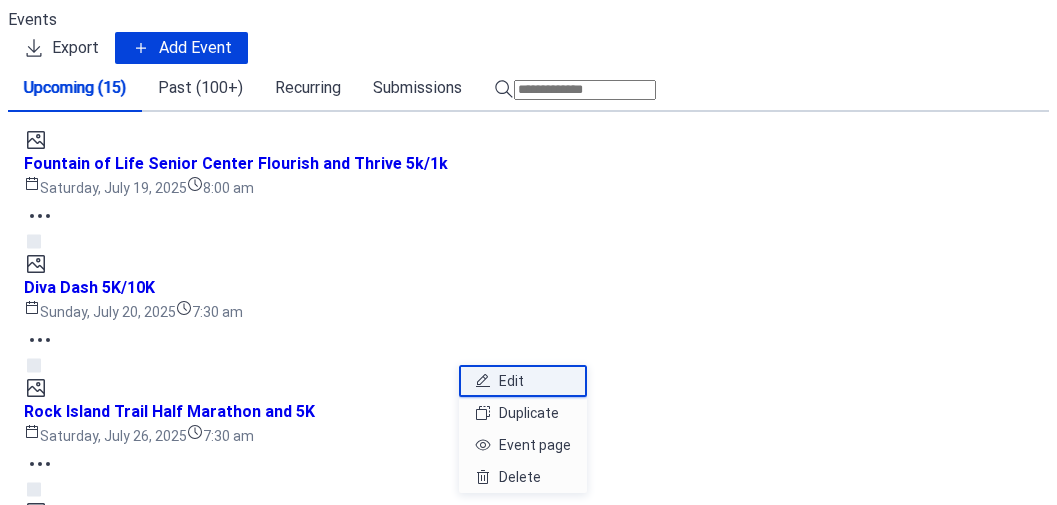click on "Edit" at bounding box center [511, 381] 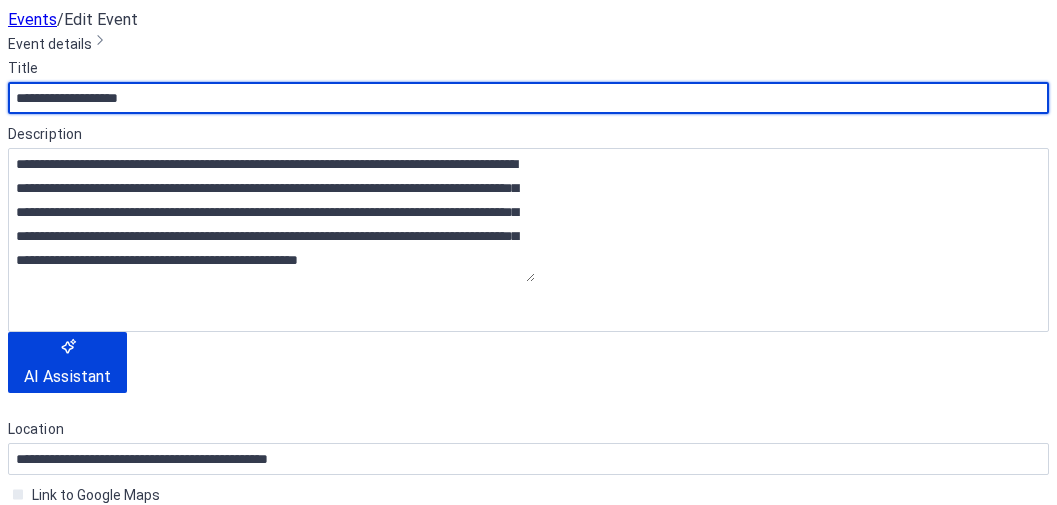 scroll, scrollTop: 323, scrollLeft: 0, axis: vertical 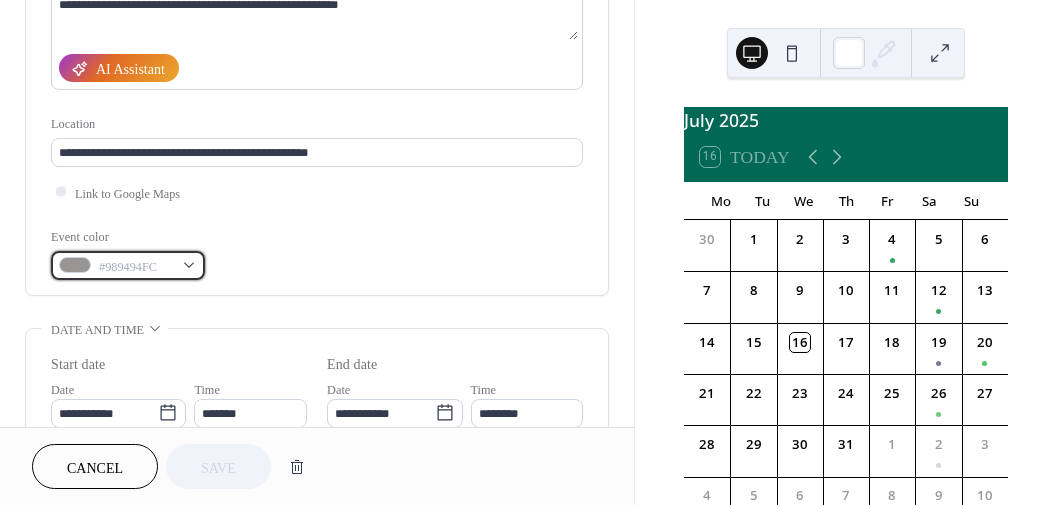 click on "#989494FC" at bounding box center (128, 265) 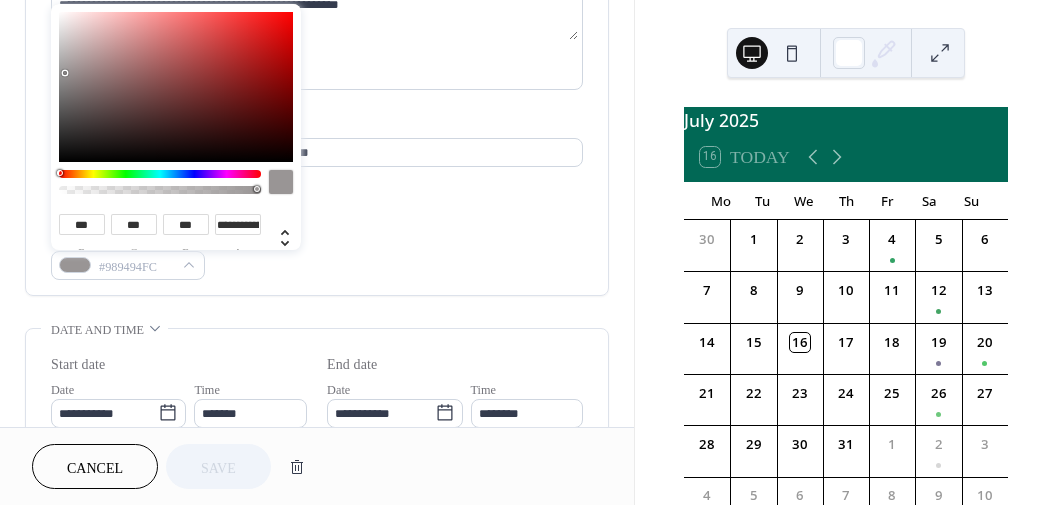 type on "***" 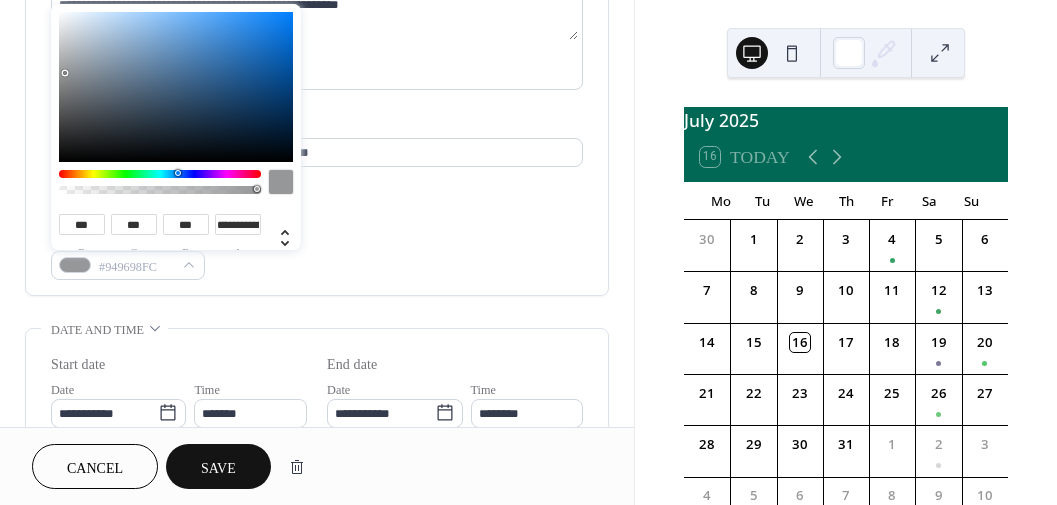 click at bounding box center [160, 174] 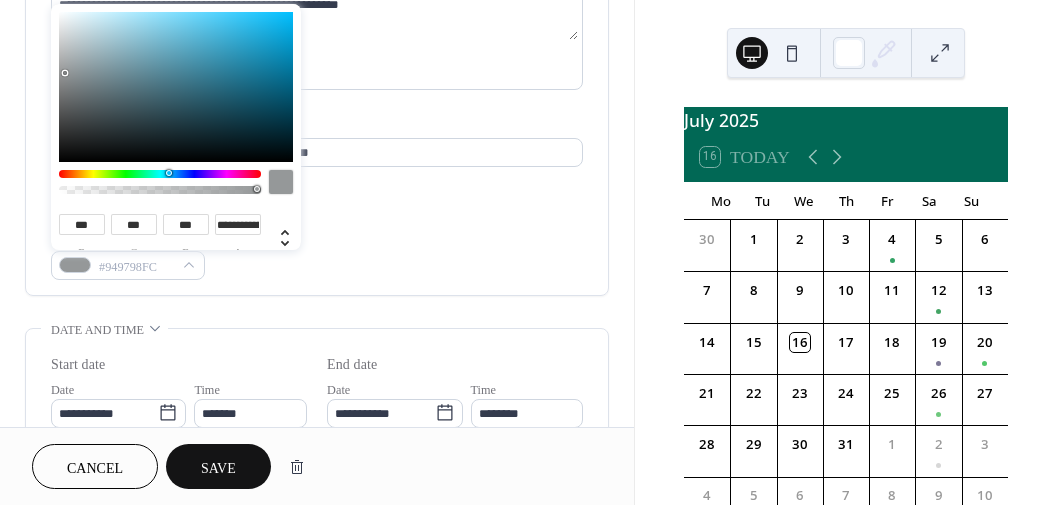 click at bounding box center [160, 174] 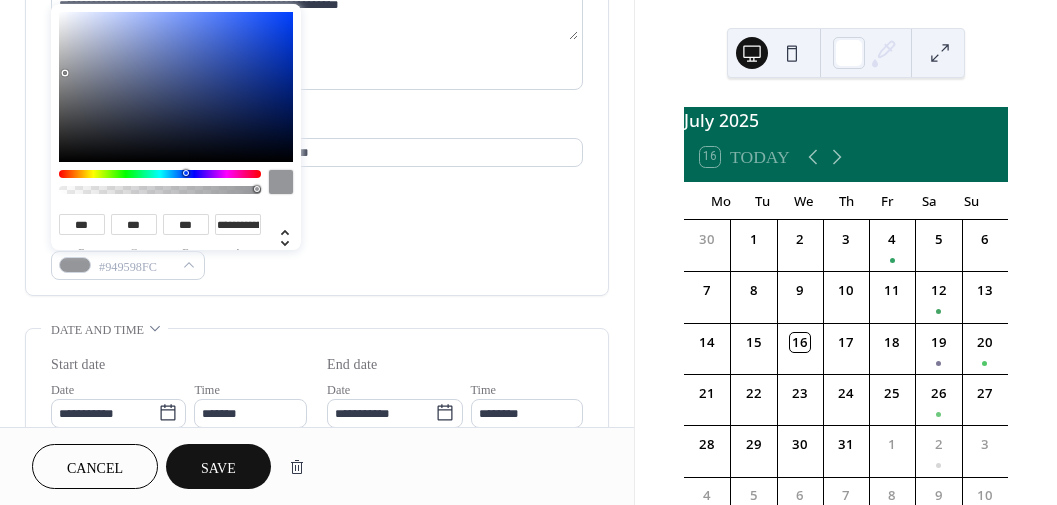 type on "***" 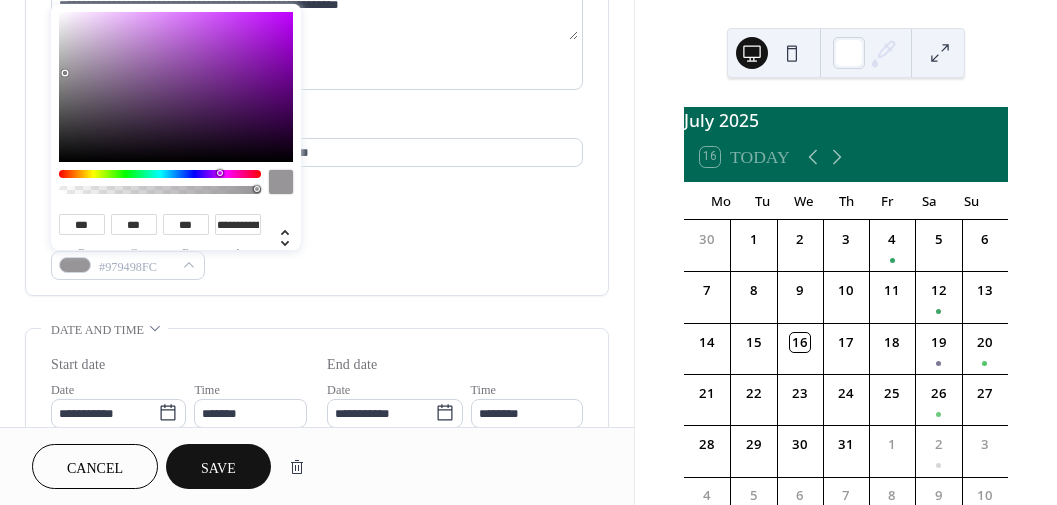 type on "***" 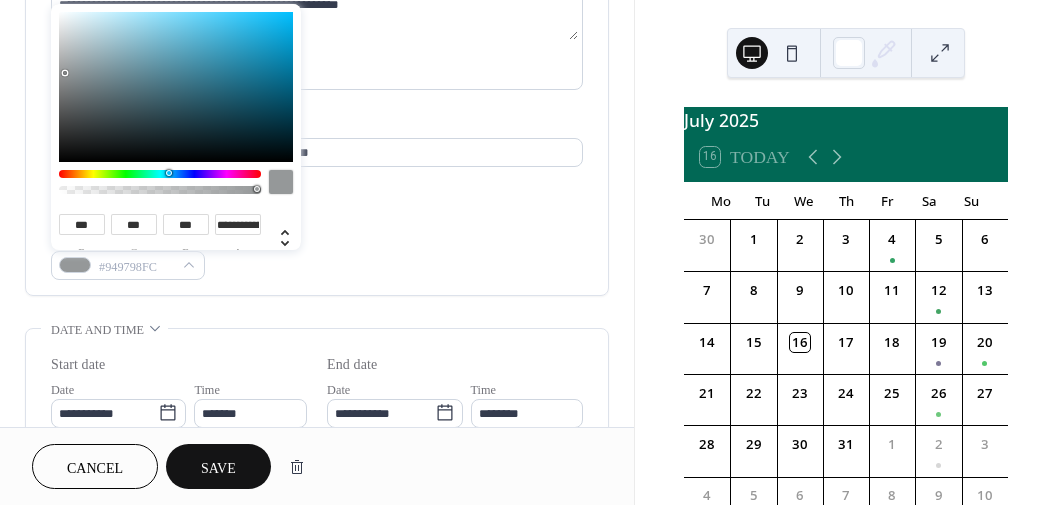 type on "***" 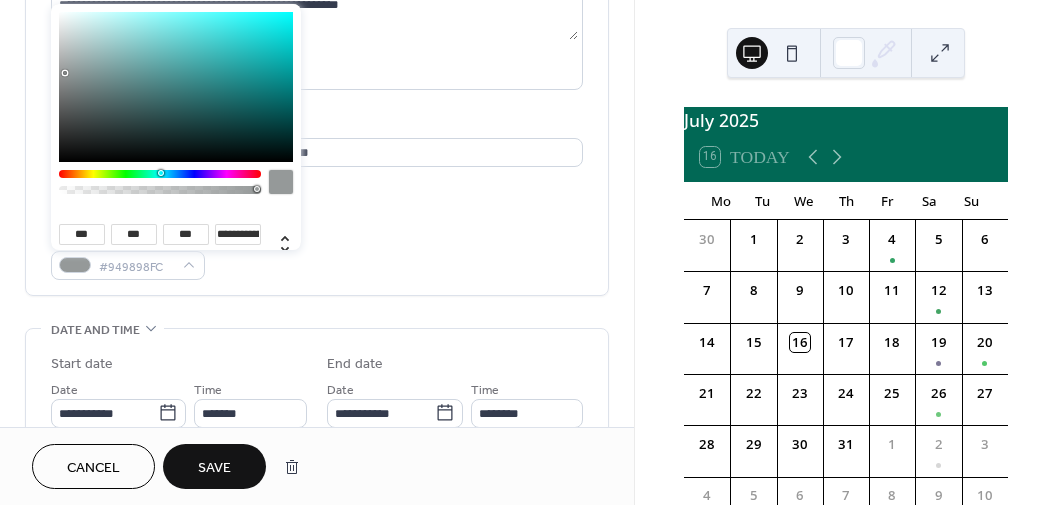 type on "***" 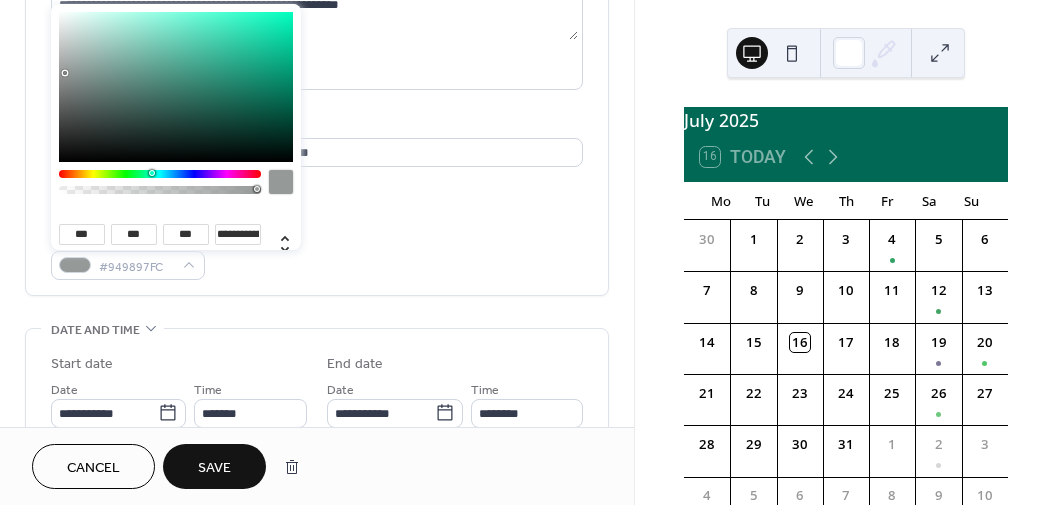click at bounding box center [160, 174] 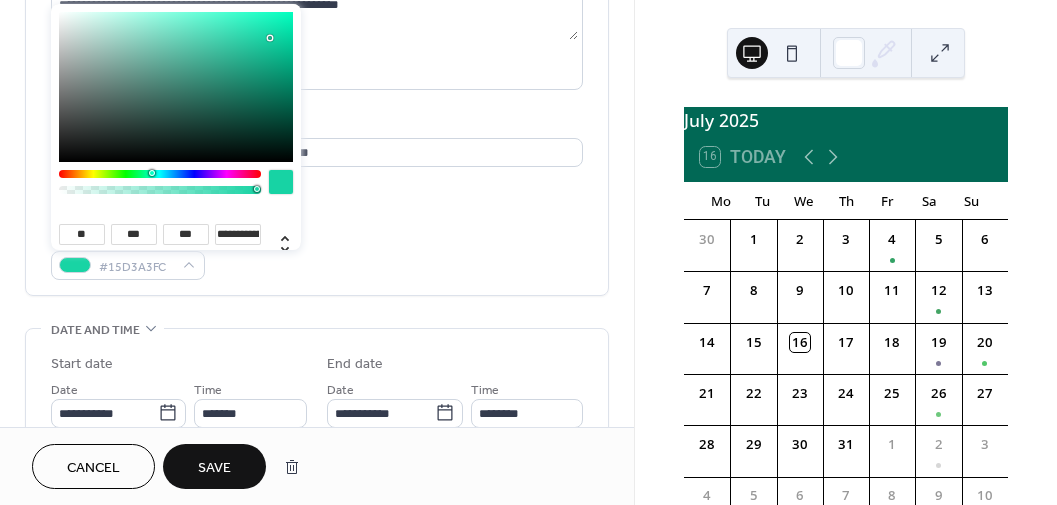 click at bounding box center (176, 87) 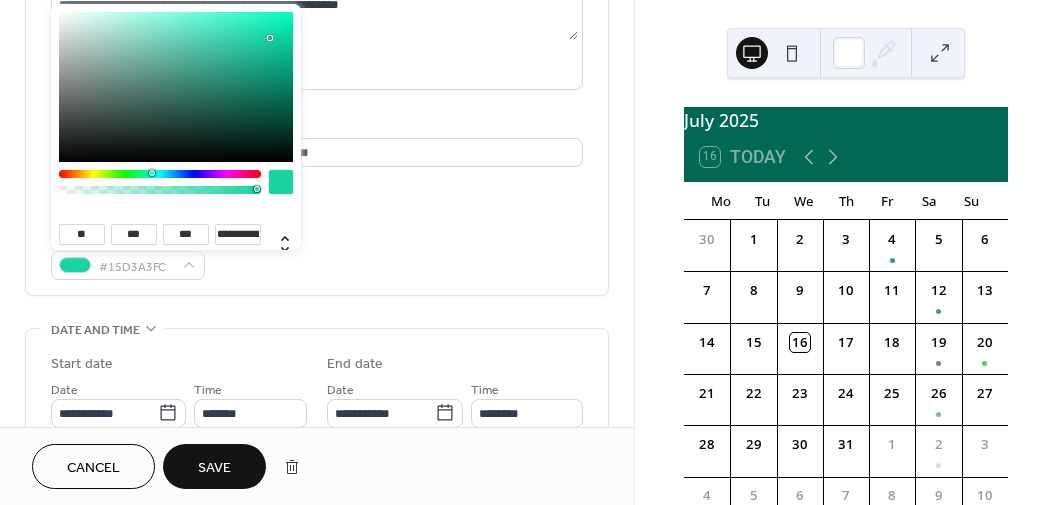 click on "Save" at bounding box center (214, 468) 